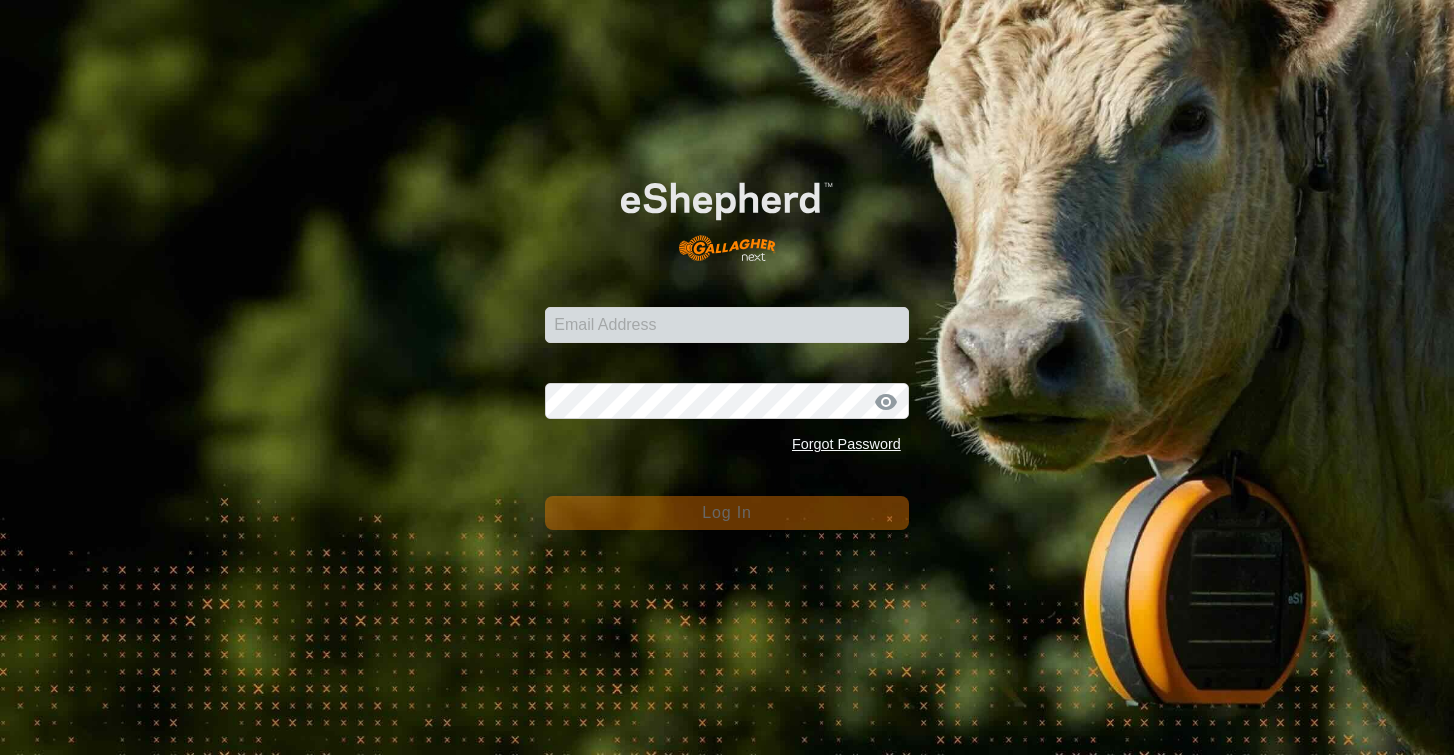 scroll, scrollTop: 0, scrollLeft: 0, axis: both 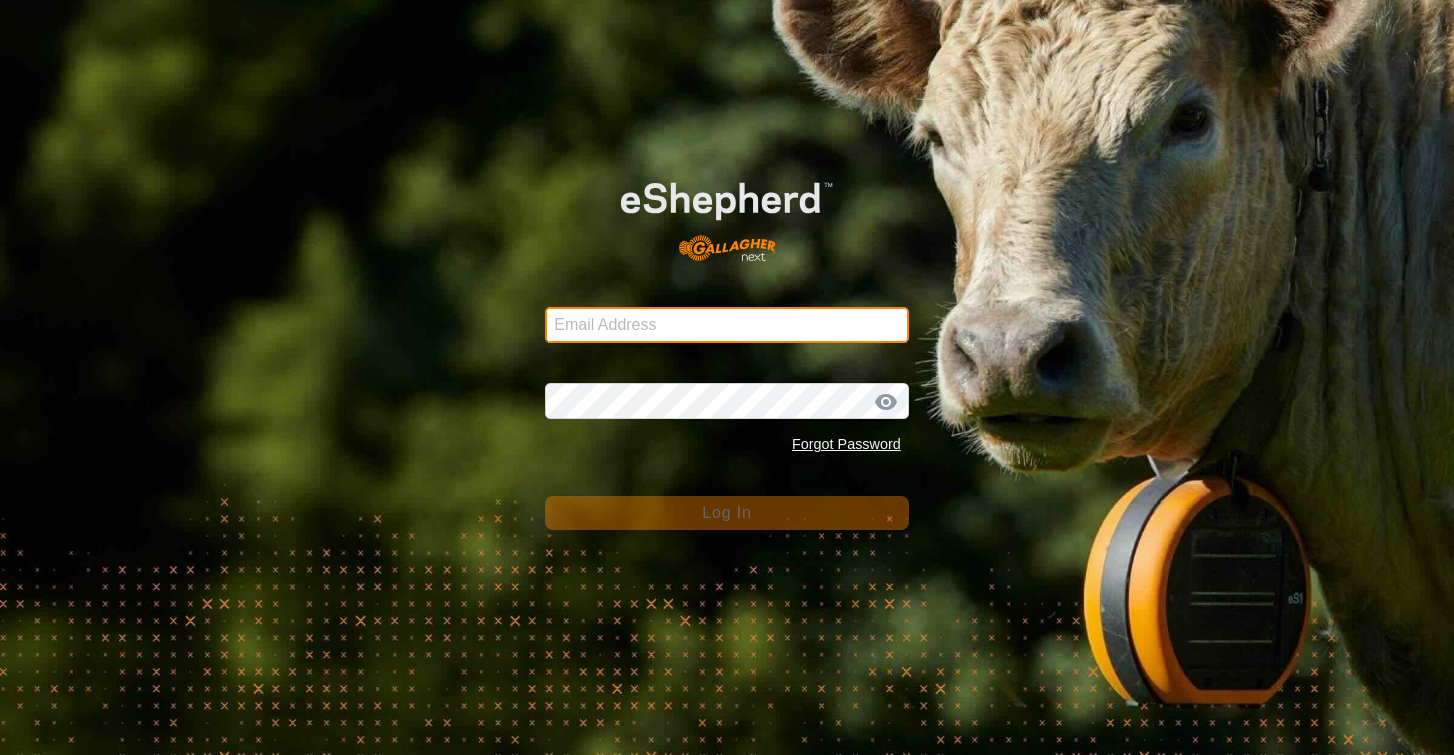type on "[EMAIL_ADDRESS][DOMAIN_NAME]" 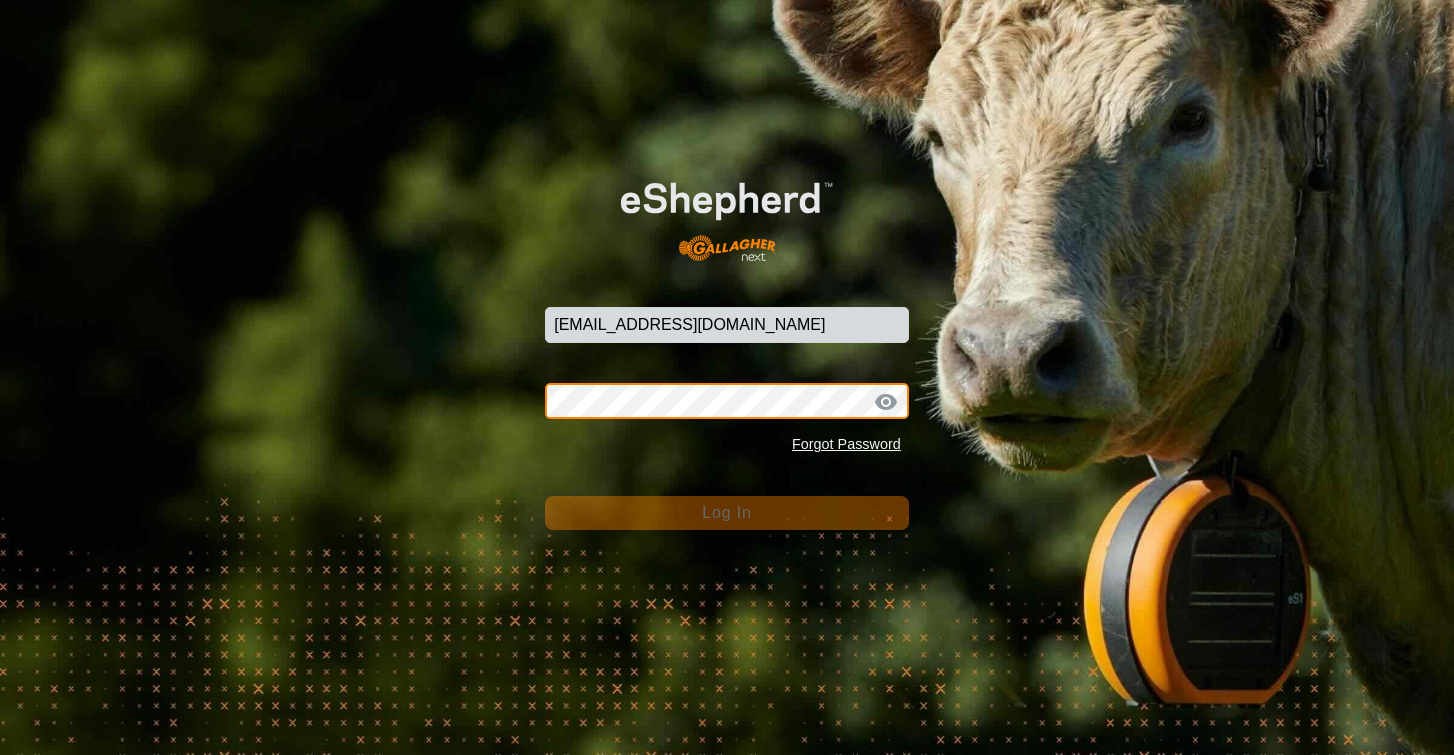 click on "Log In" 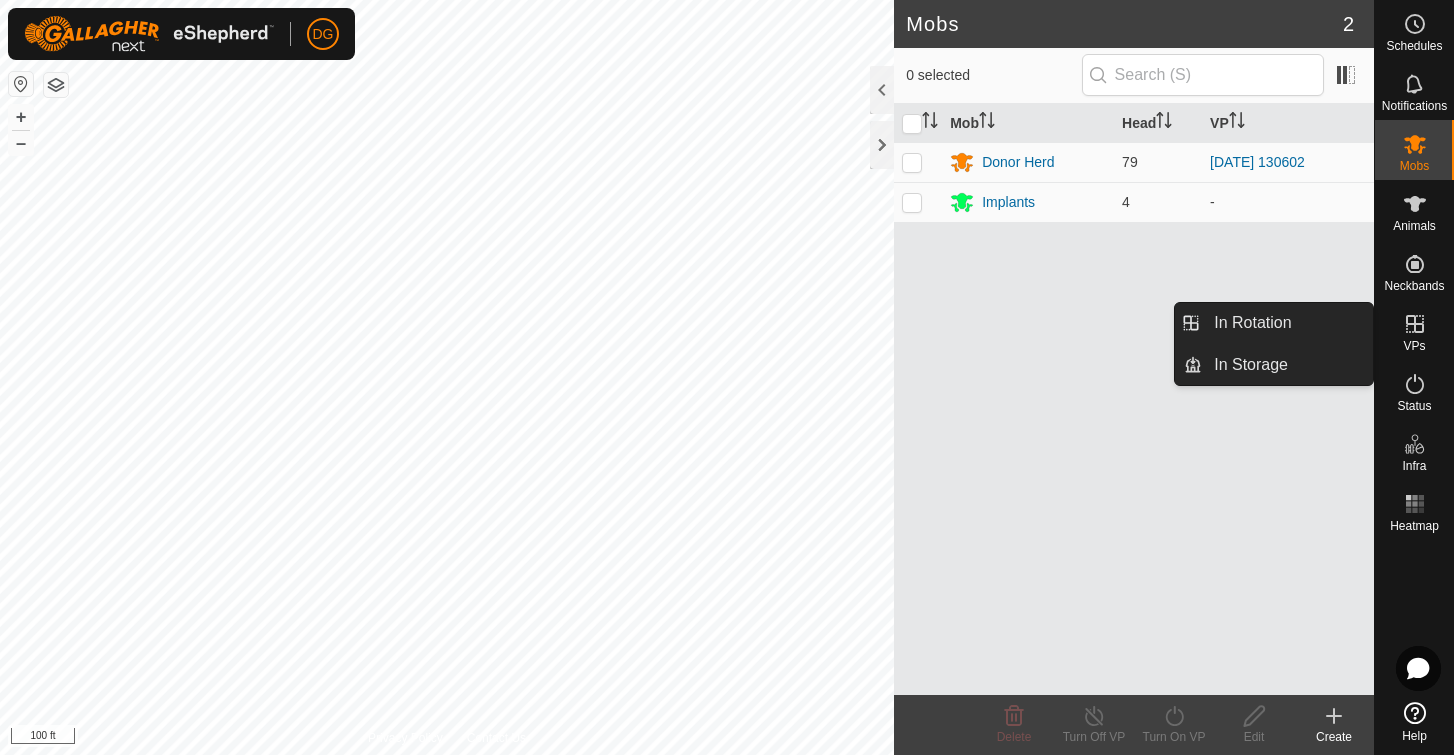 click 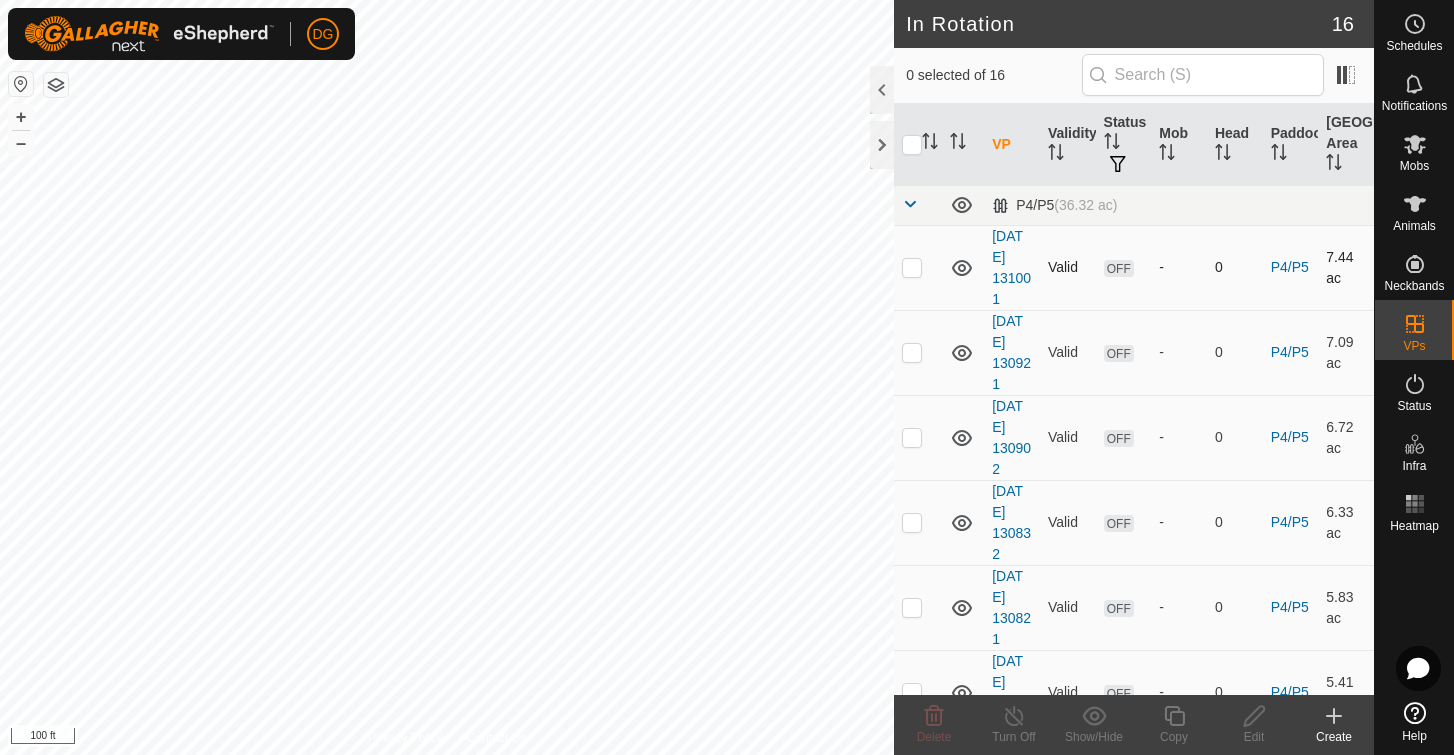 click at bounding box center [912, 267] 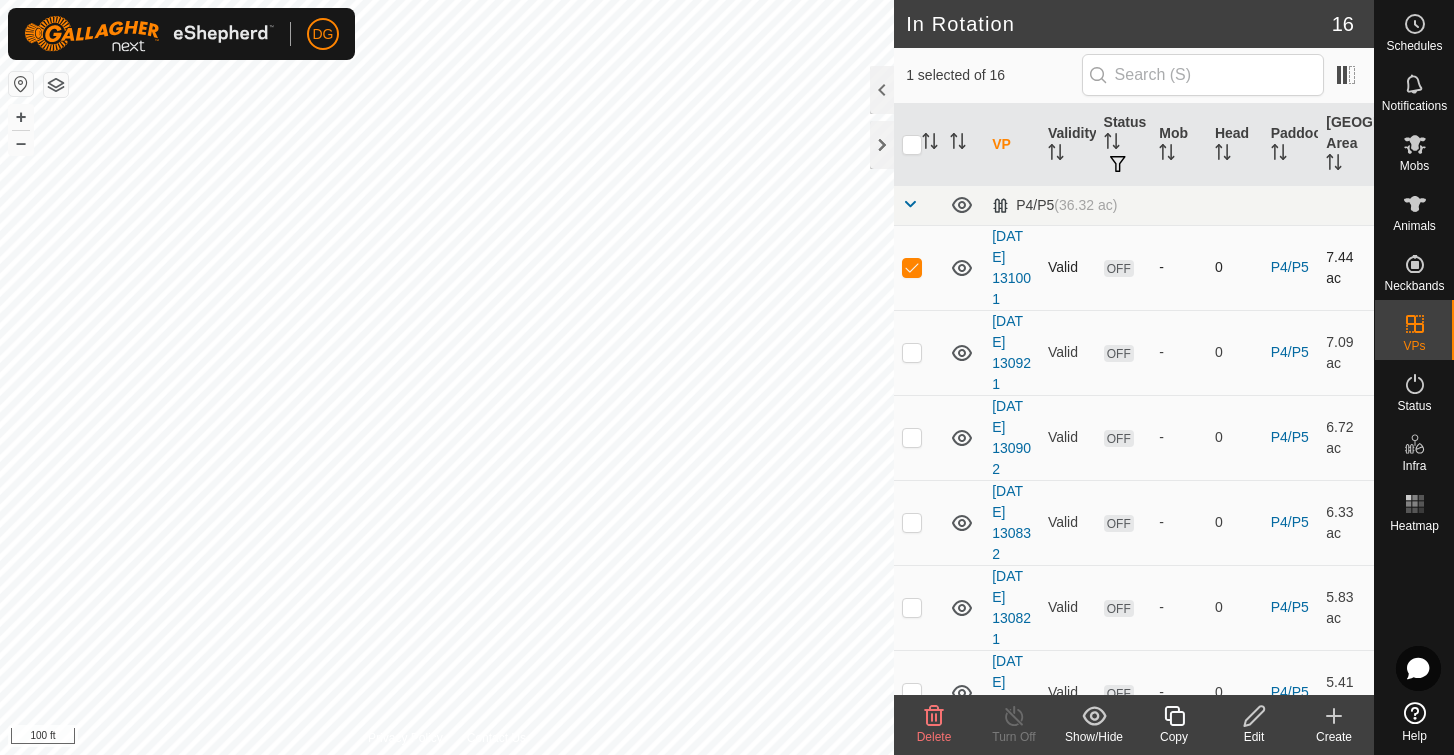 click at bounding box center (912, 267) 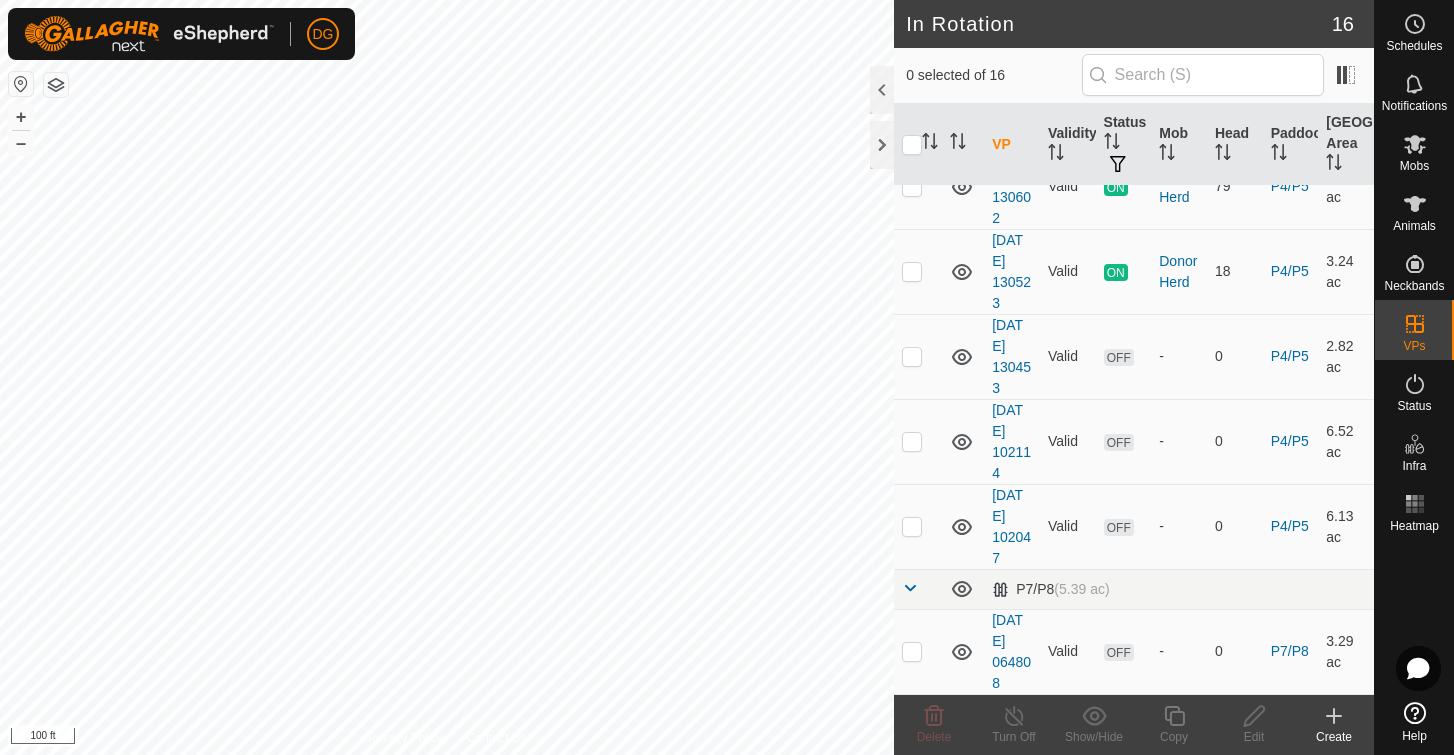 scroll, scrollTop: 932, scrollLeft: 0, axis: vertical 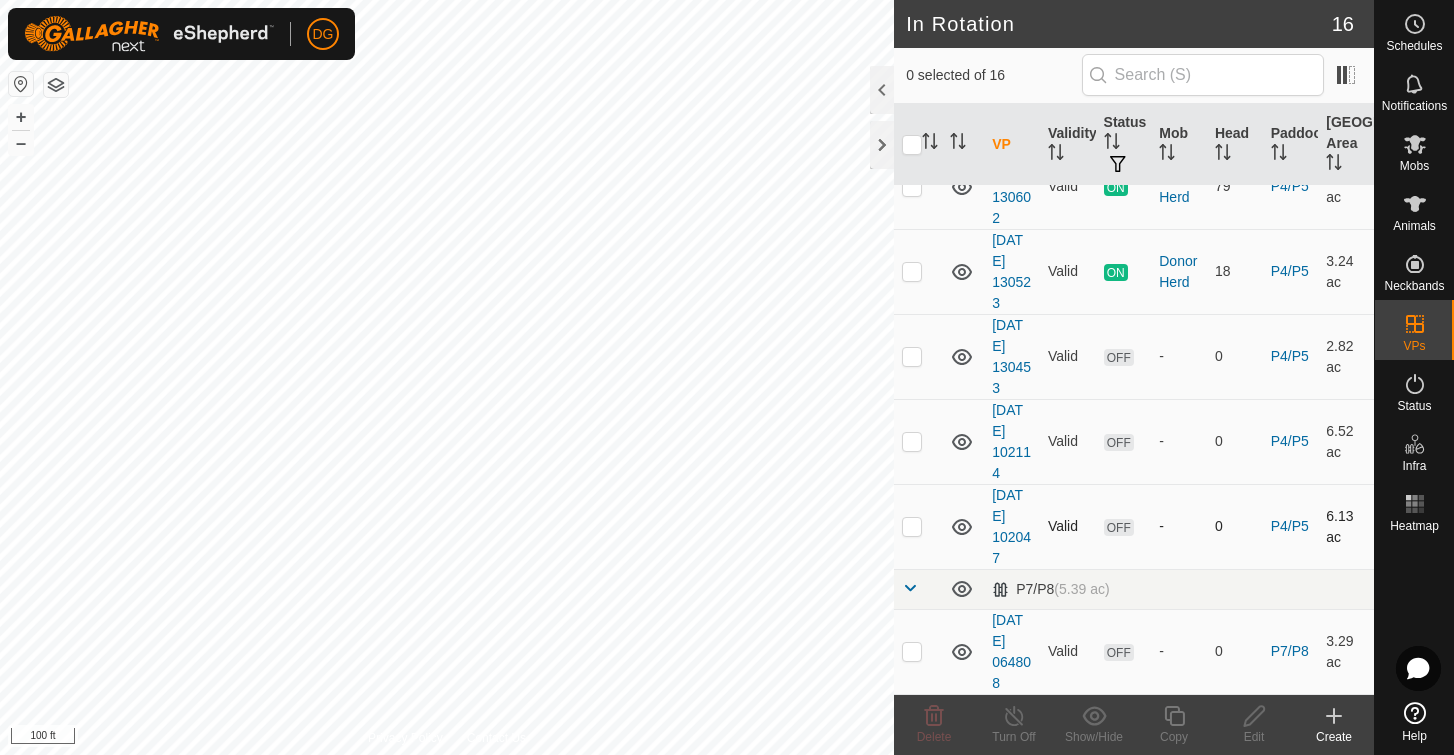 click at bounding box center (912, 526) 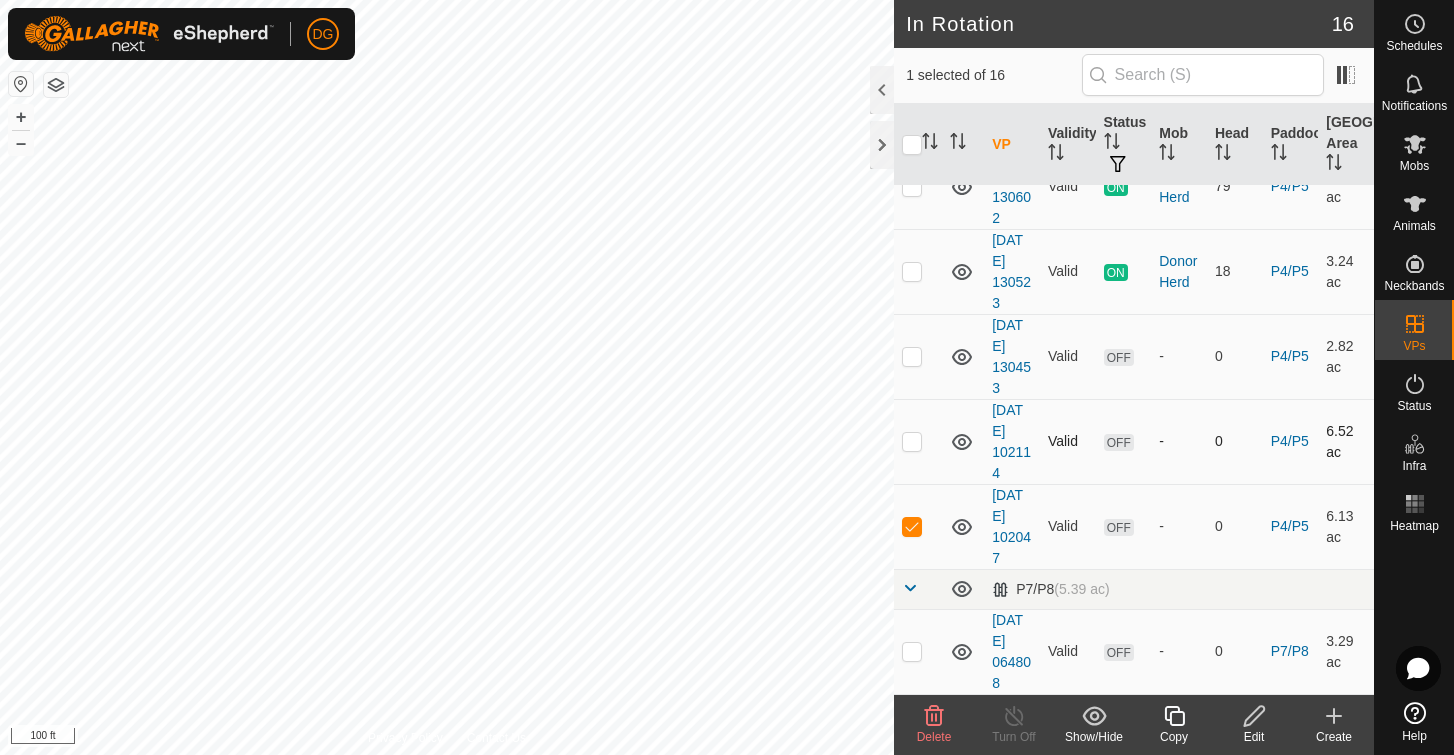 click at bounding box center [912, 441] 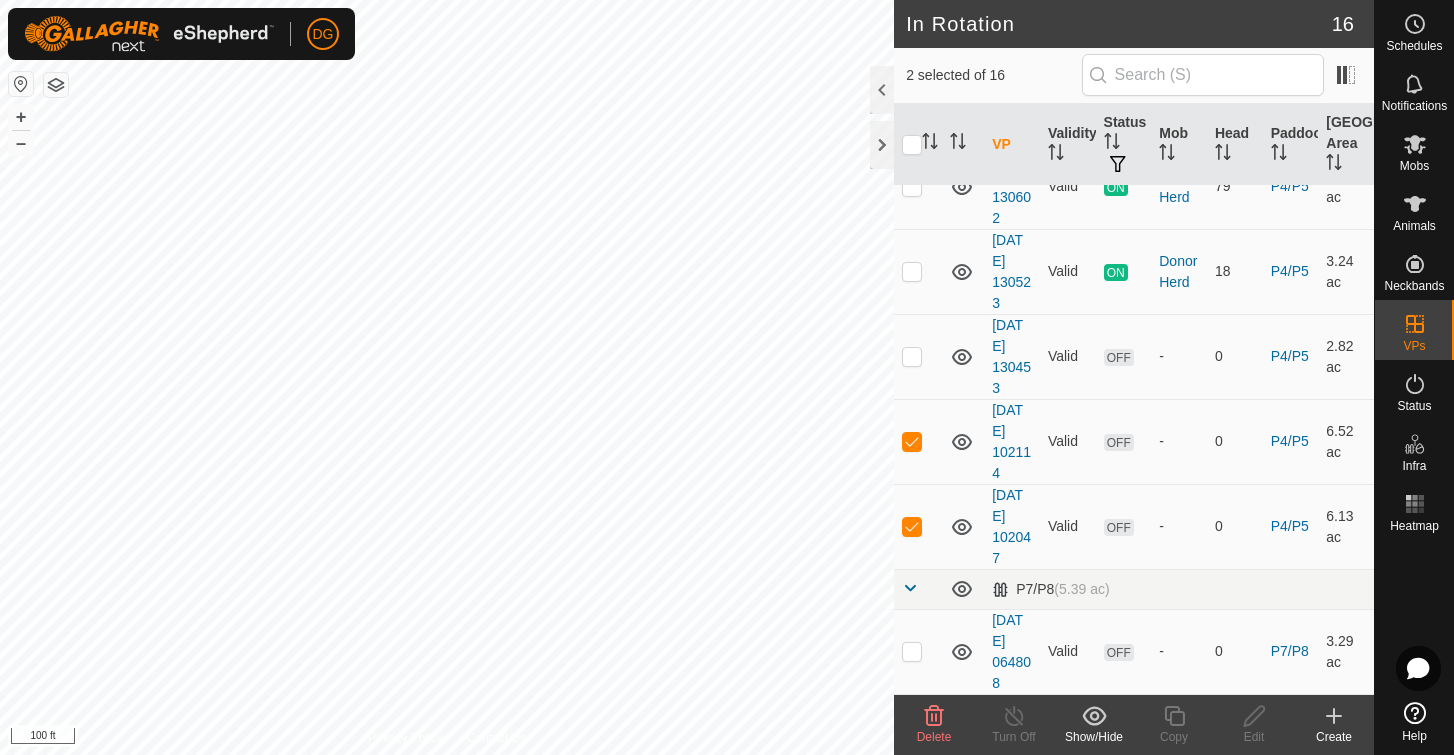 click 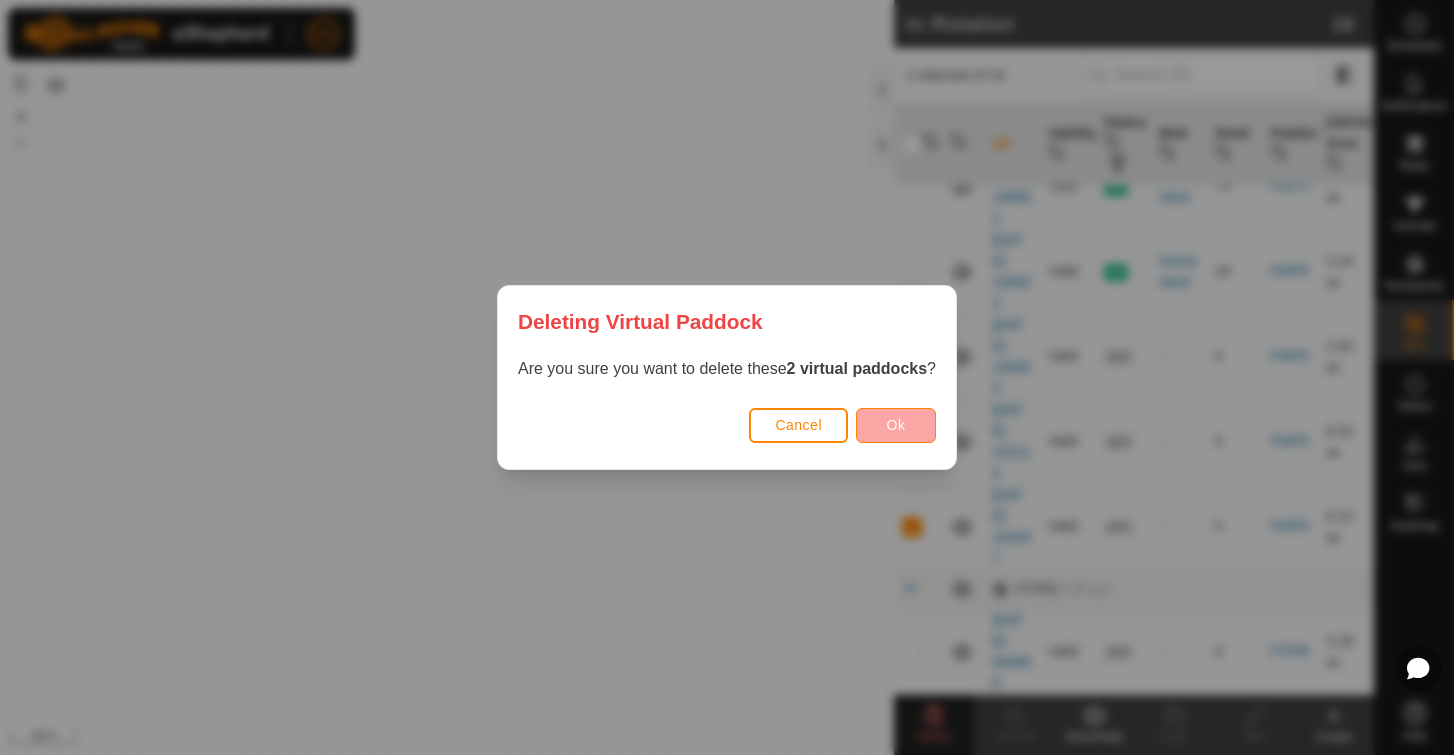 click on "Ok" at bounding box center (896, 425) 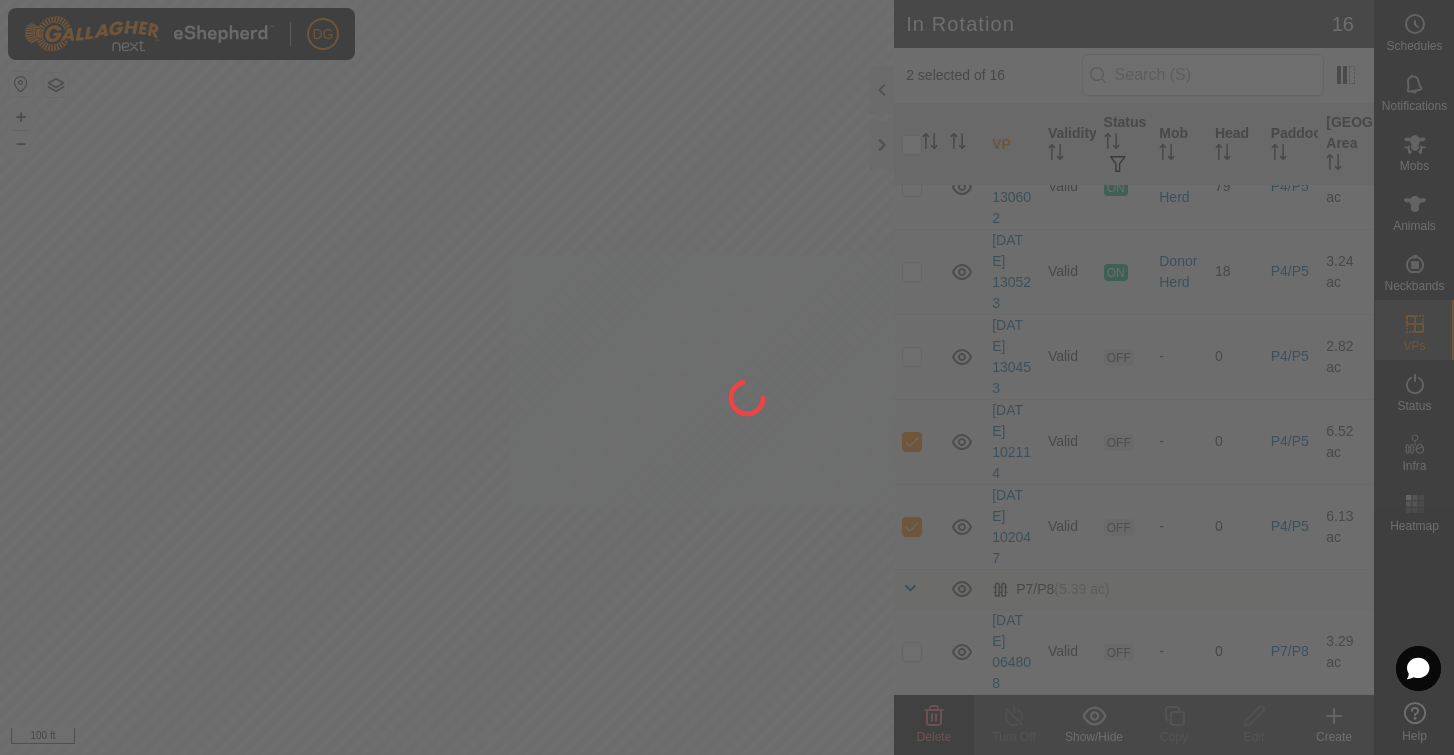 checkbox on "false" 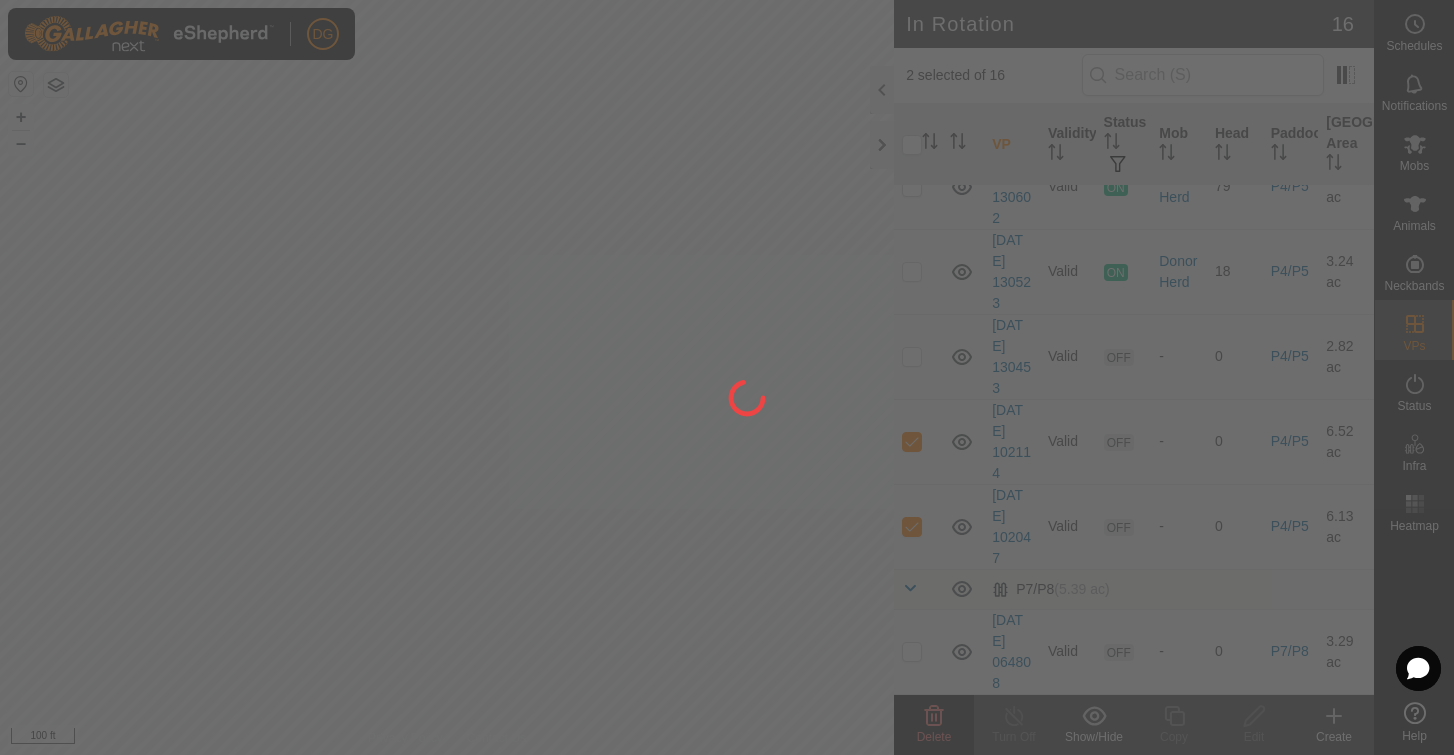 checkbox on "false" 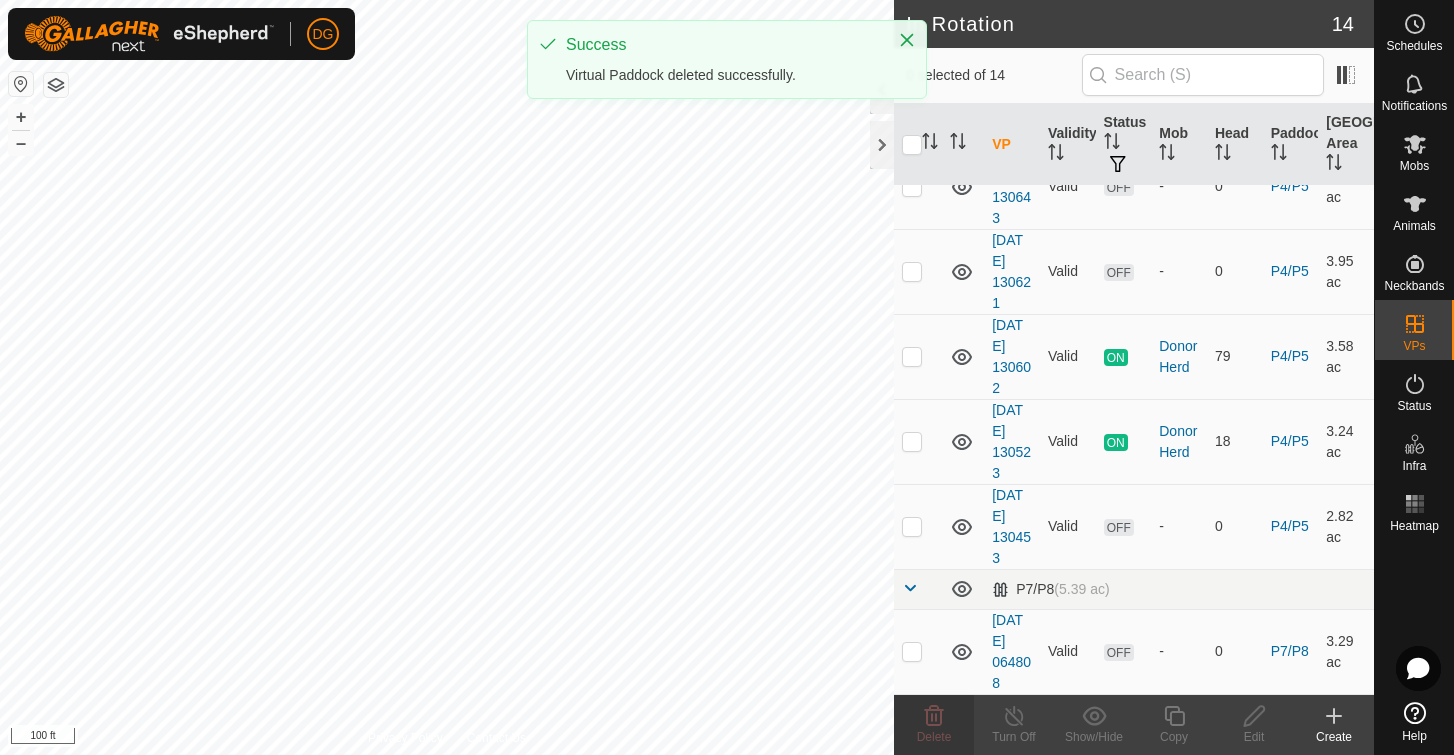 scroll, scrollTop: 762, scrollLeft: 0, axis: vertical 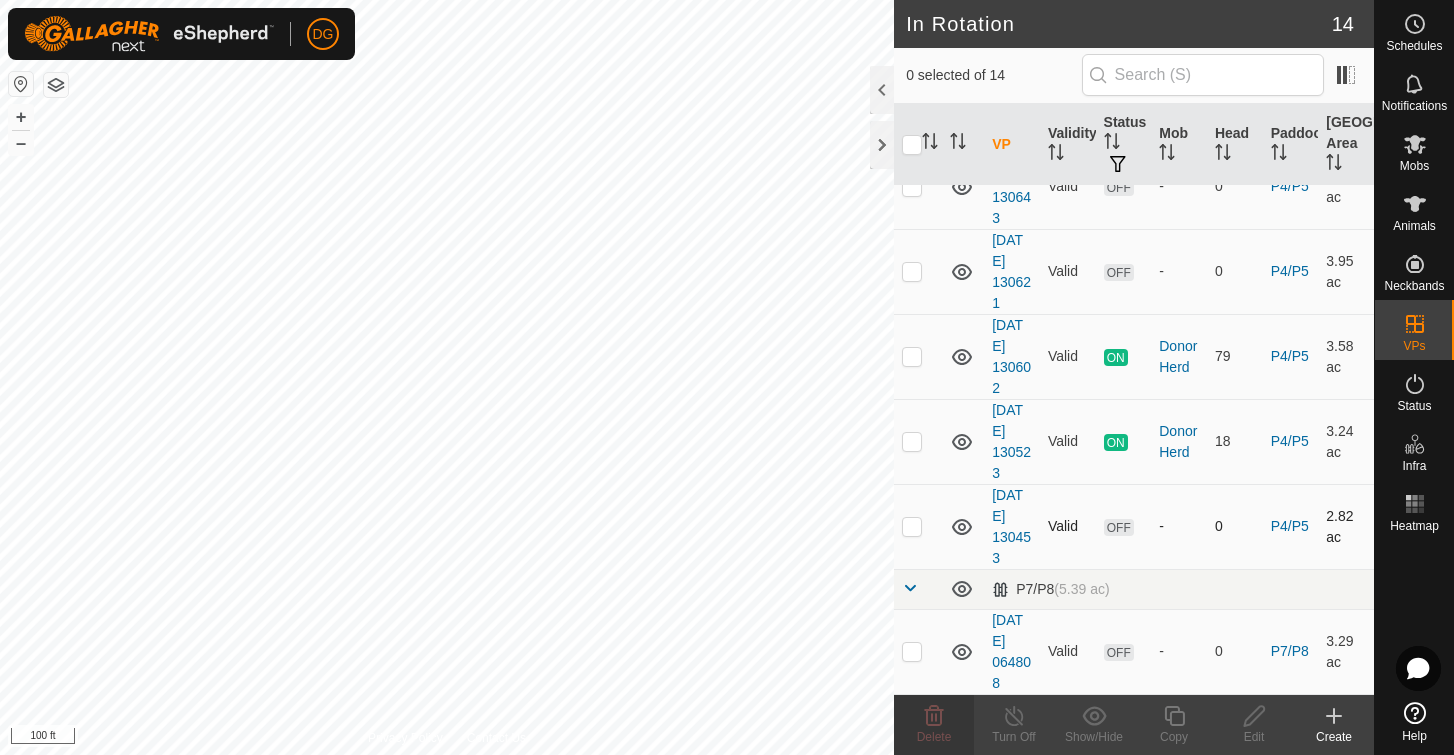 click at bounding box center [912, 526] 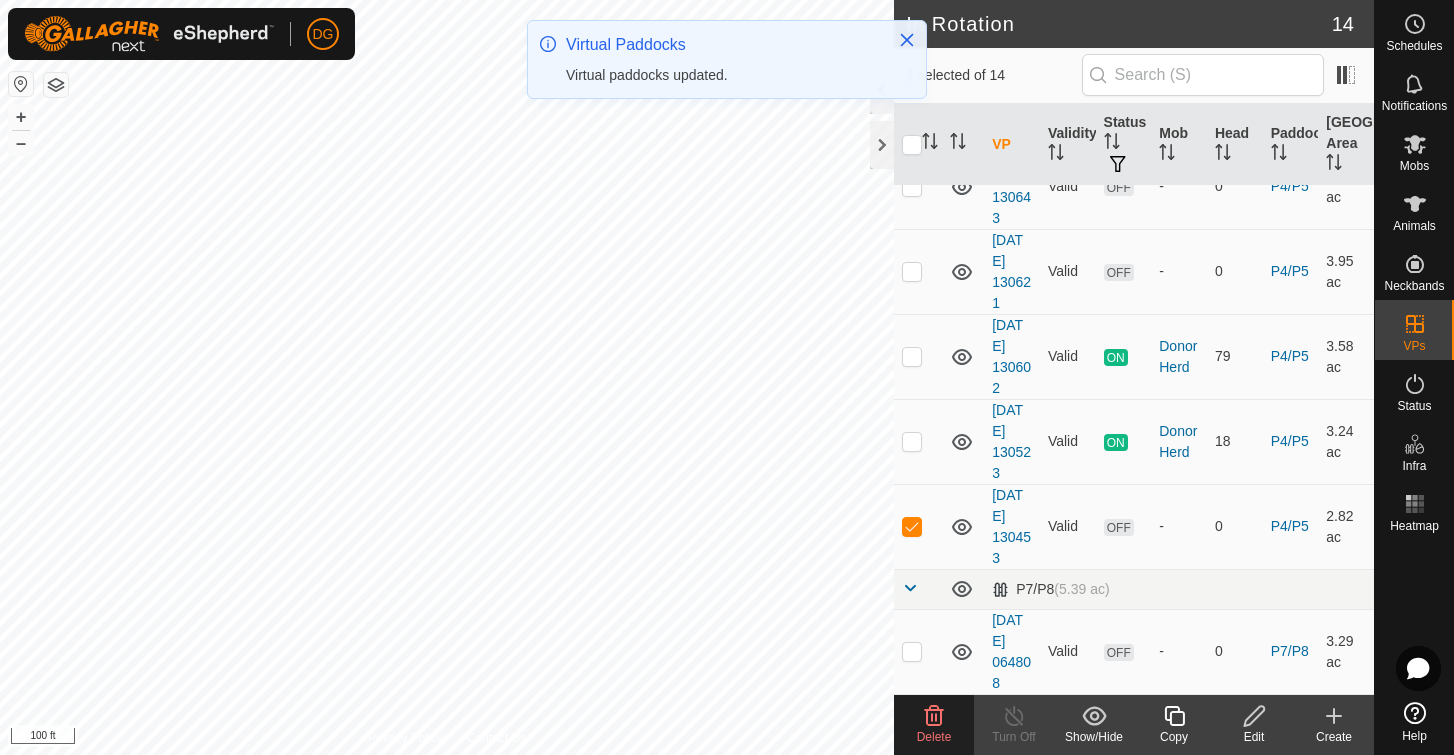click 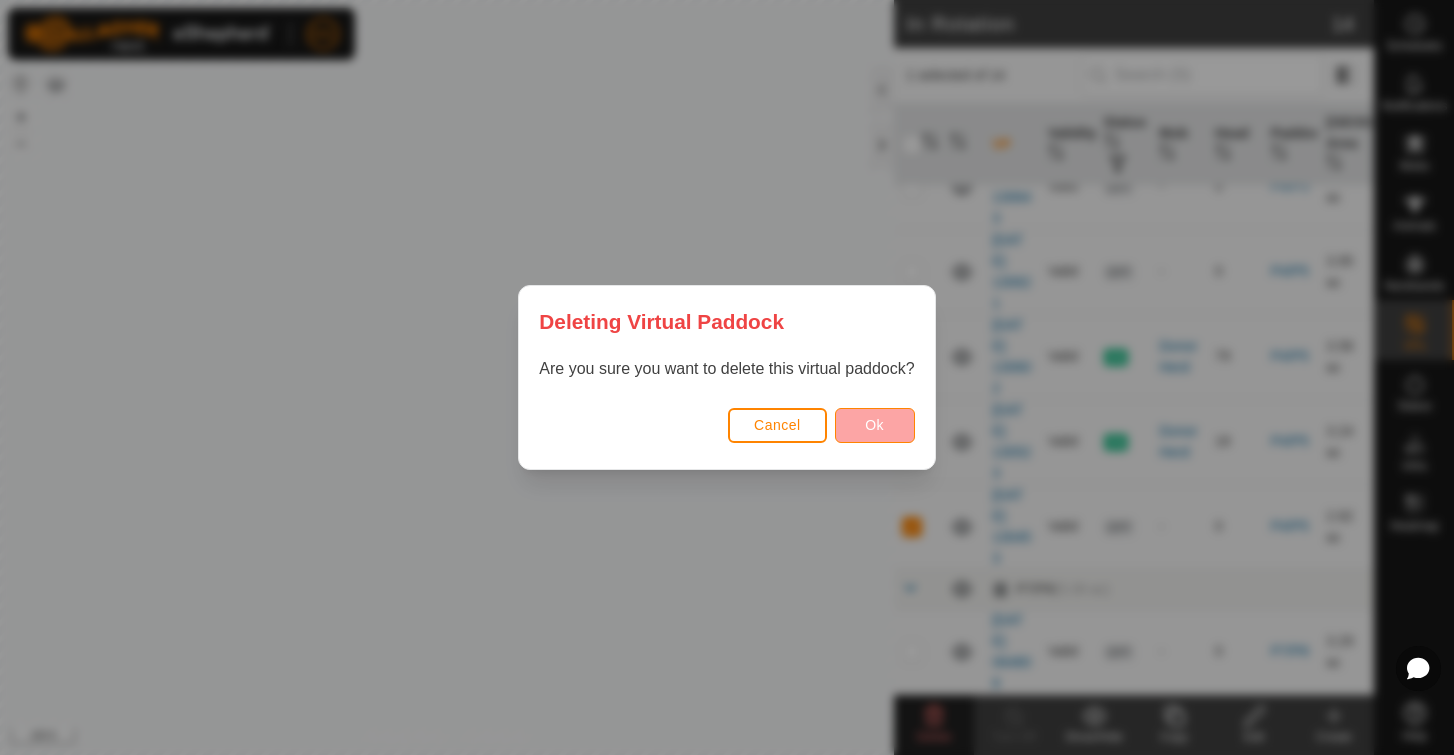 click on "Ok" at bounding box center (874, 425) 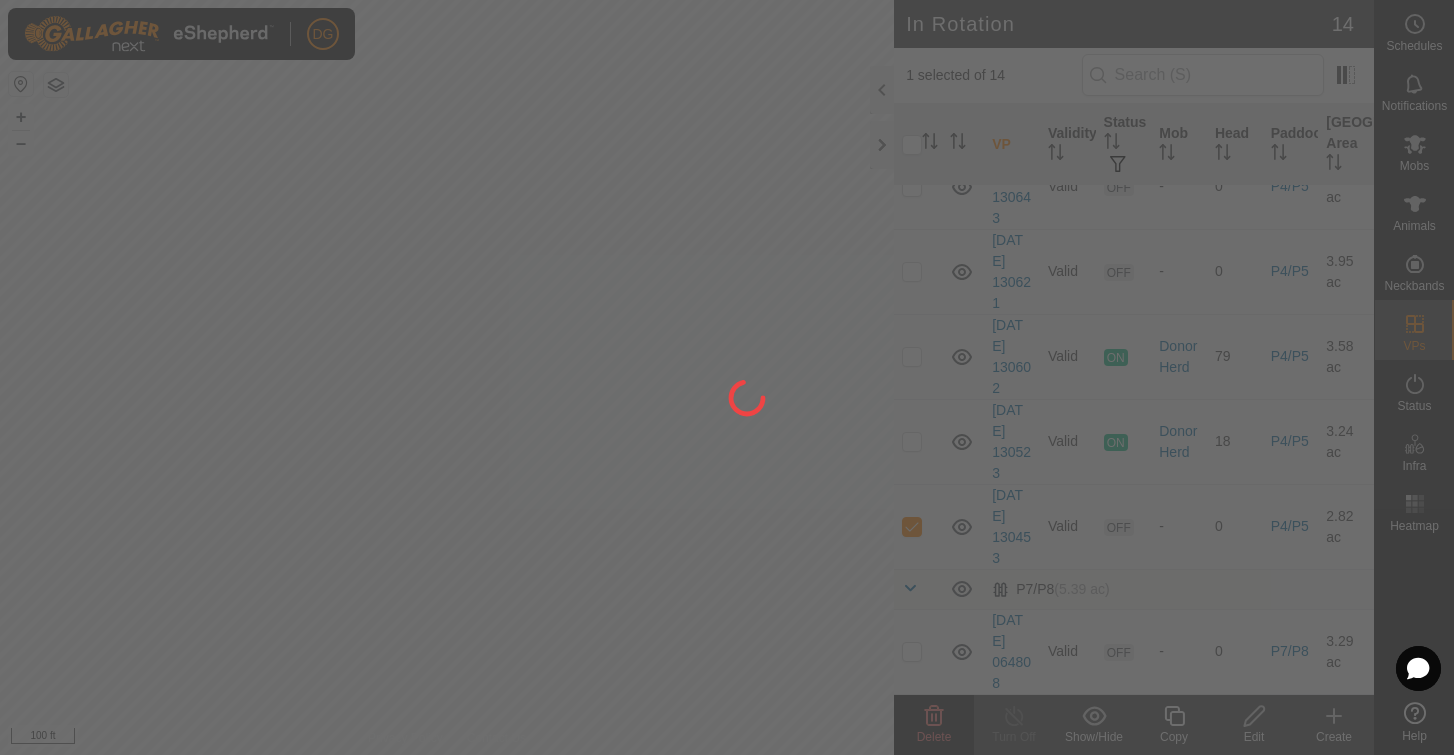 checkbox on "false" 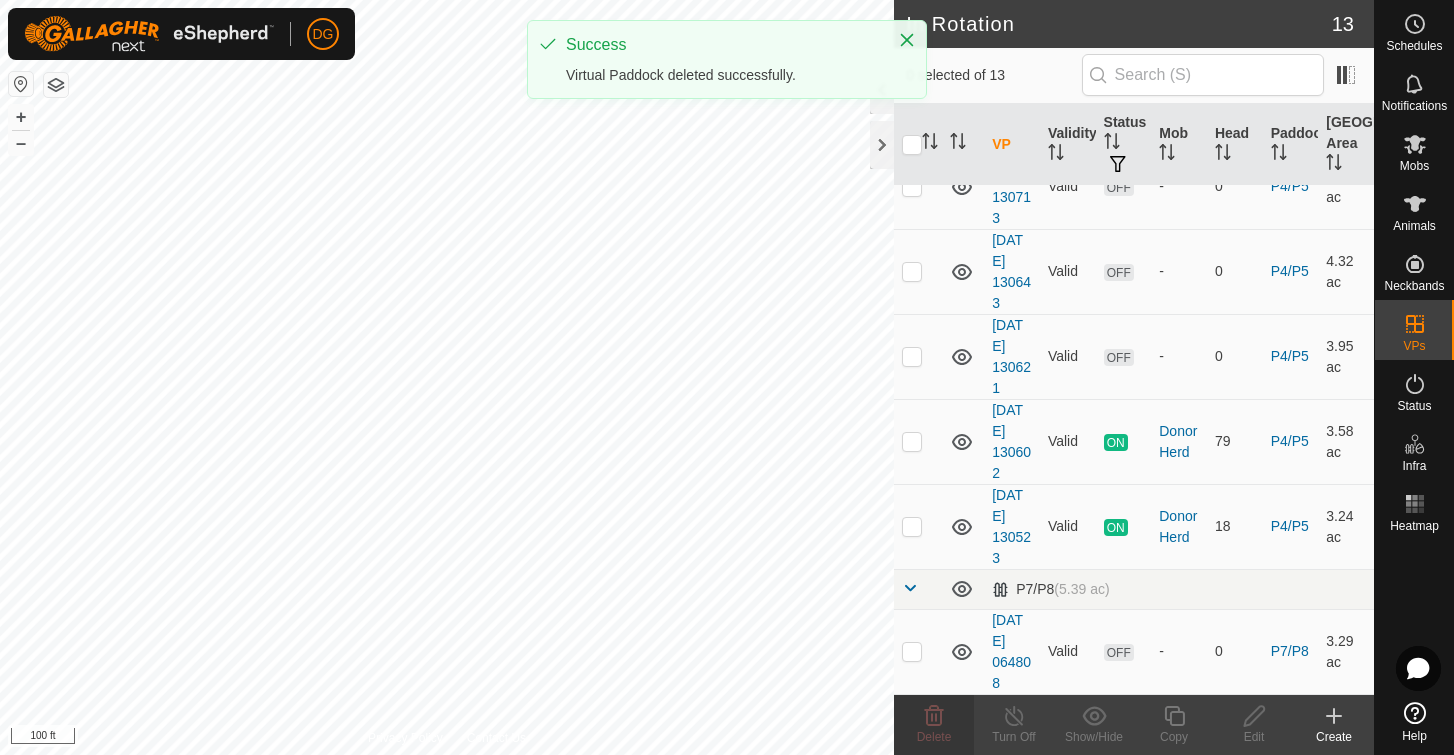 scroll, scrollTop: 677, scrollLeft: 0, axis: vertical 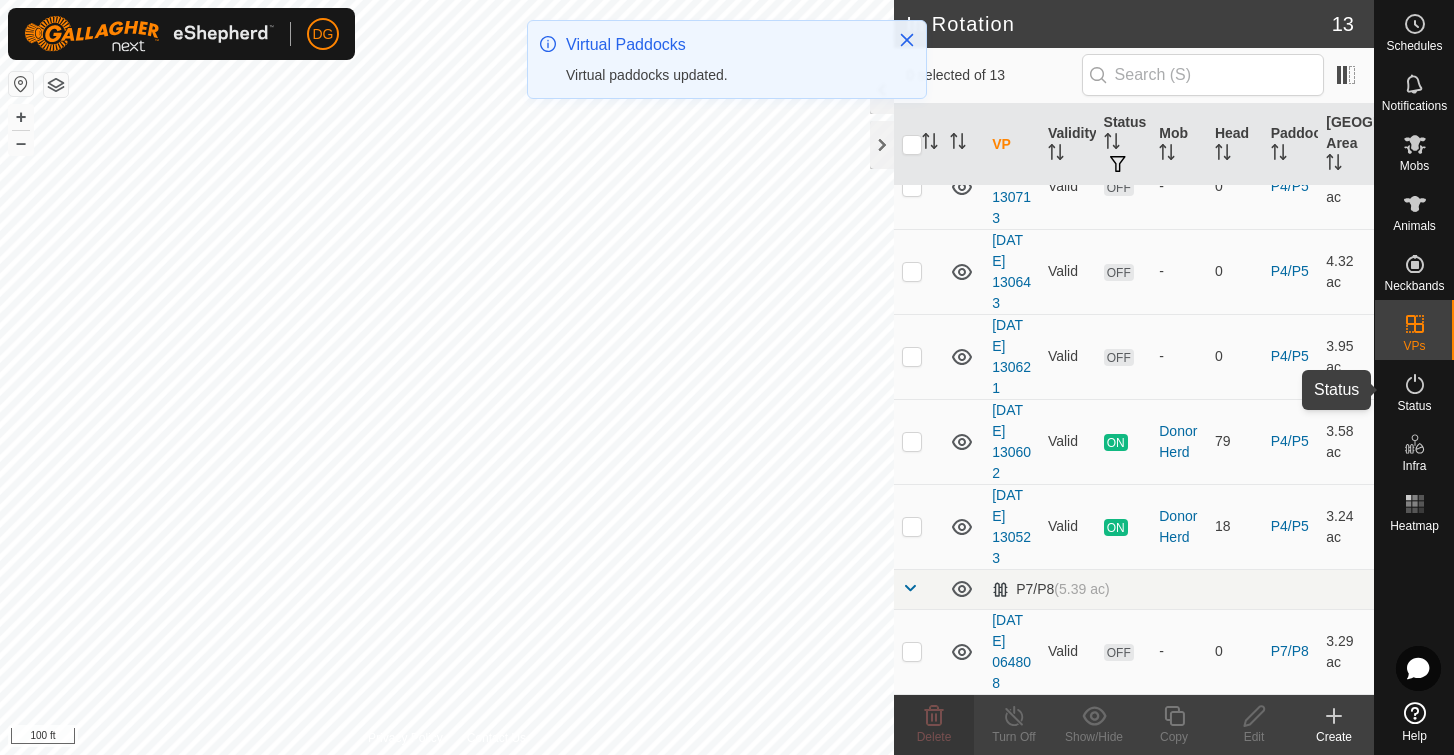 click 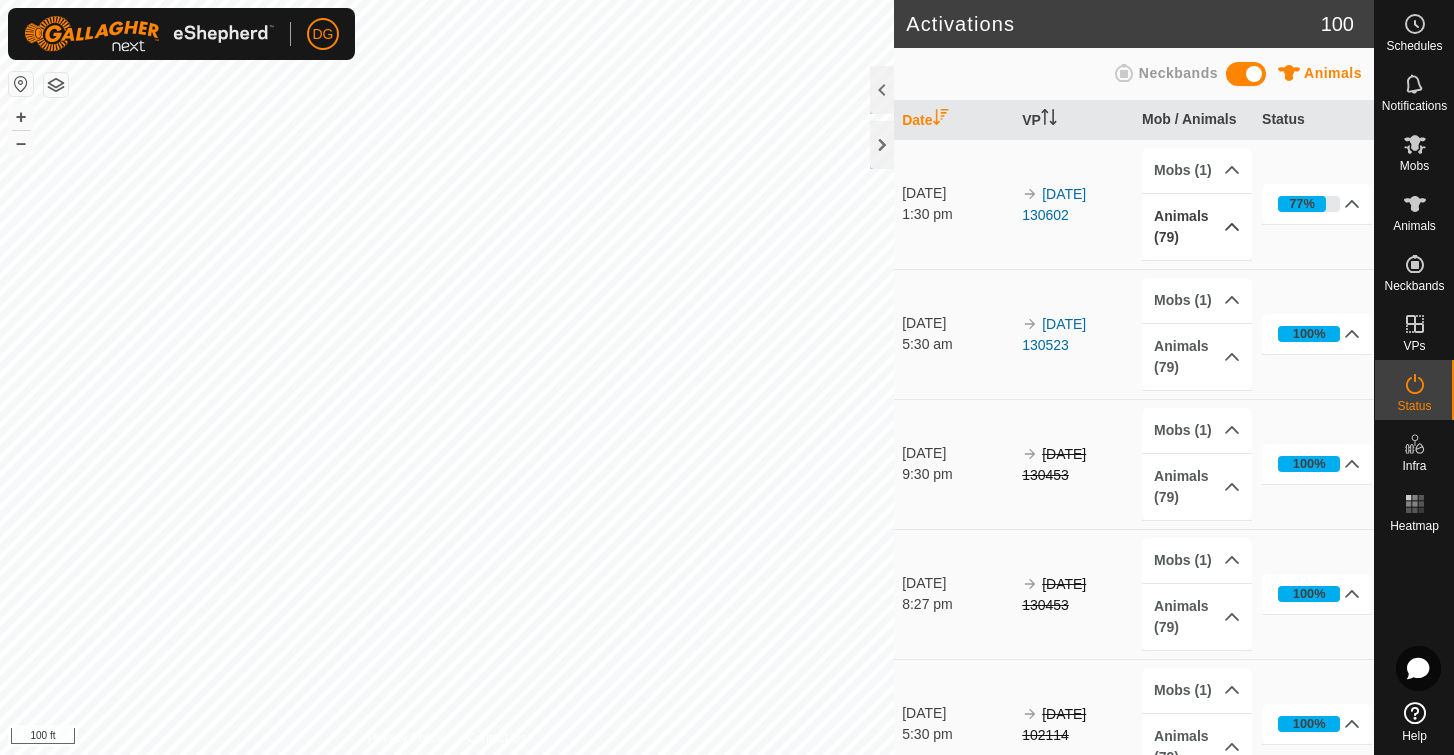 click on "Animals (79)" at bounding box center (1197, 227) 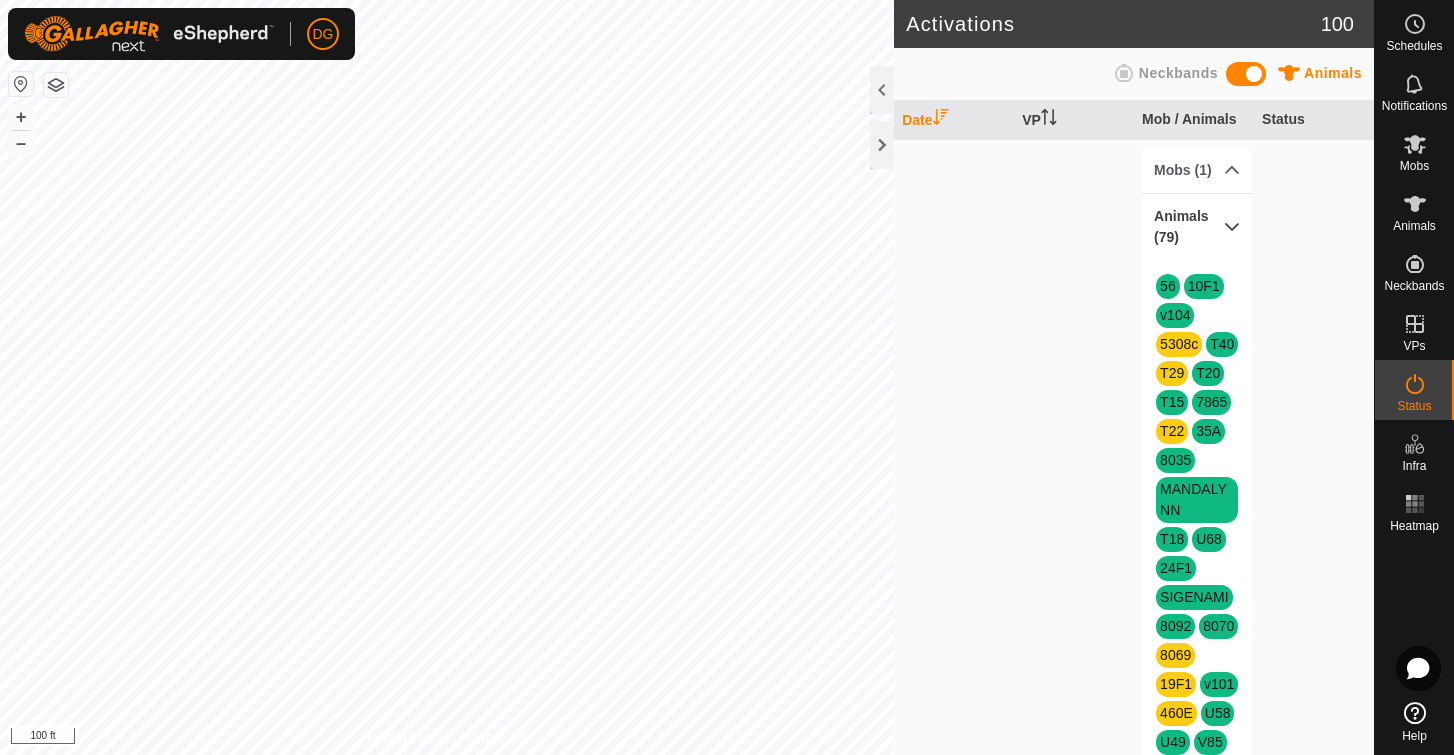 scroll, scrollTop: 0, scrollLeft: 0, axis: both 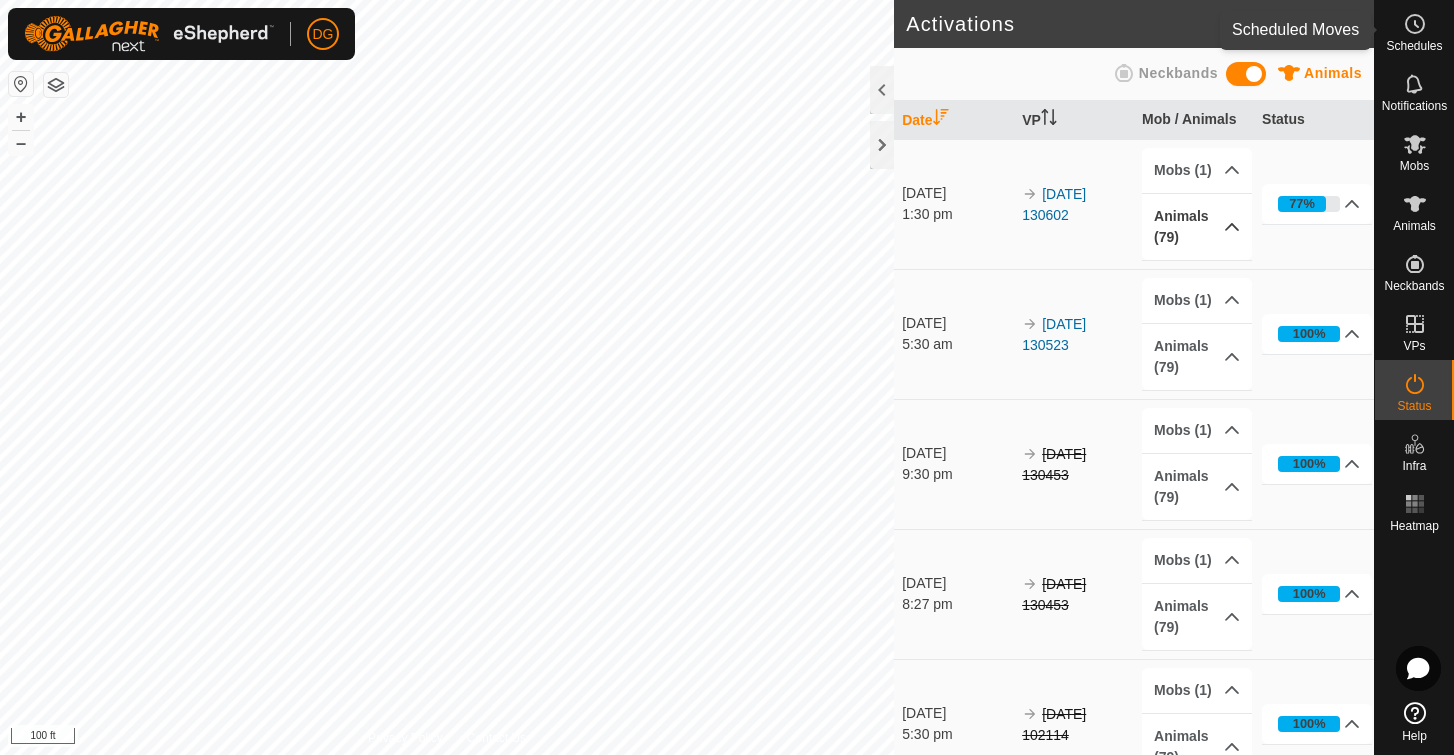 click 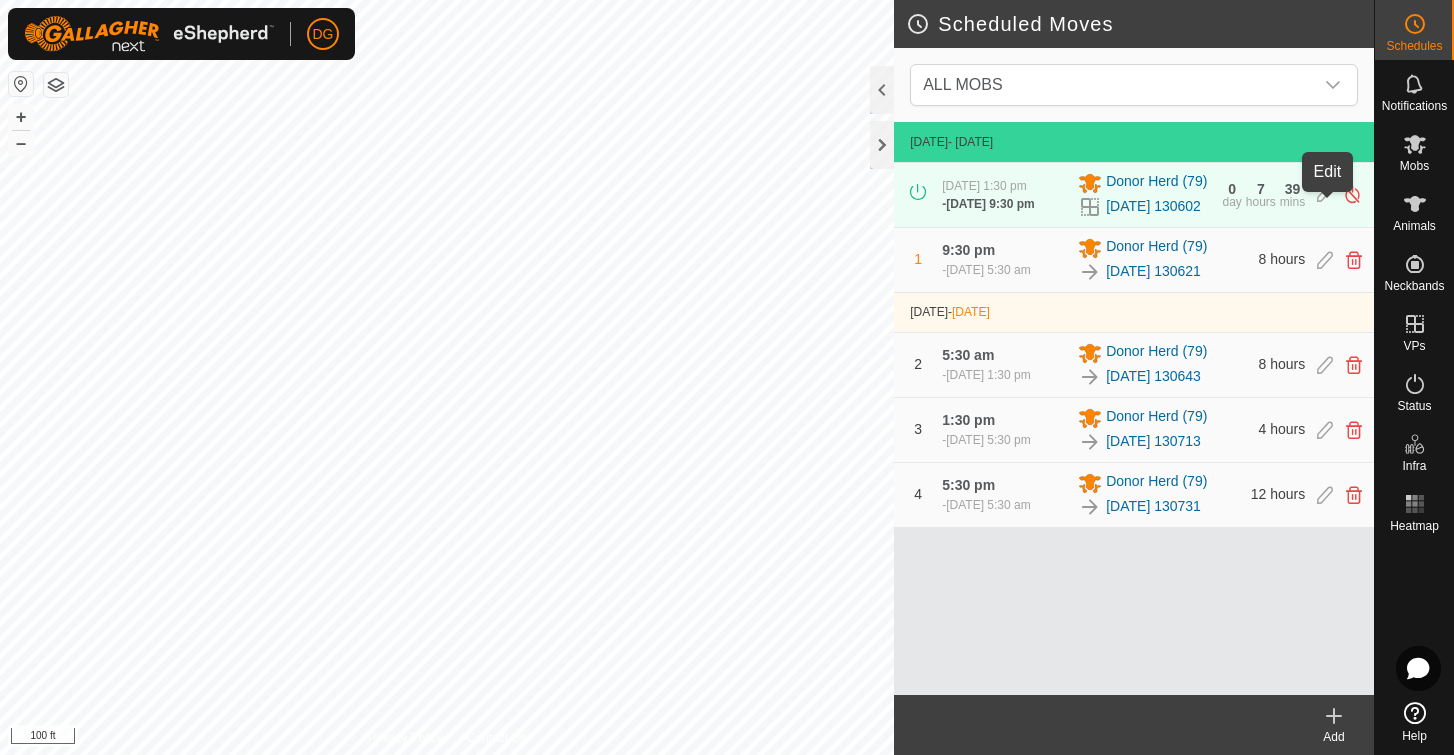 click at bounding box center [1325, 194] 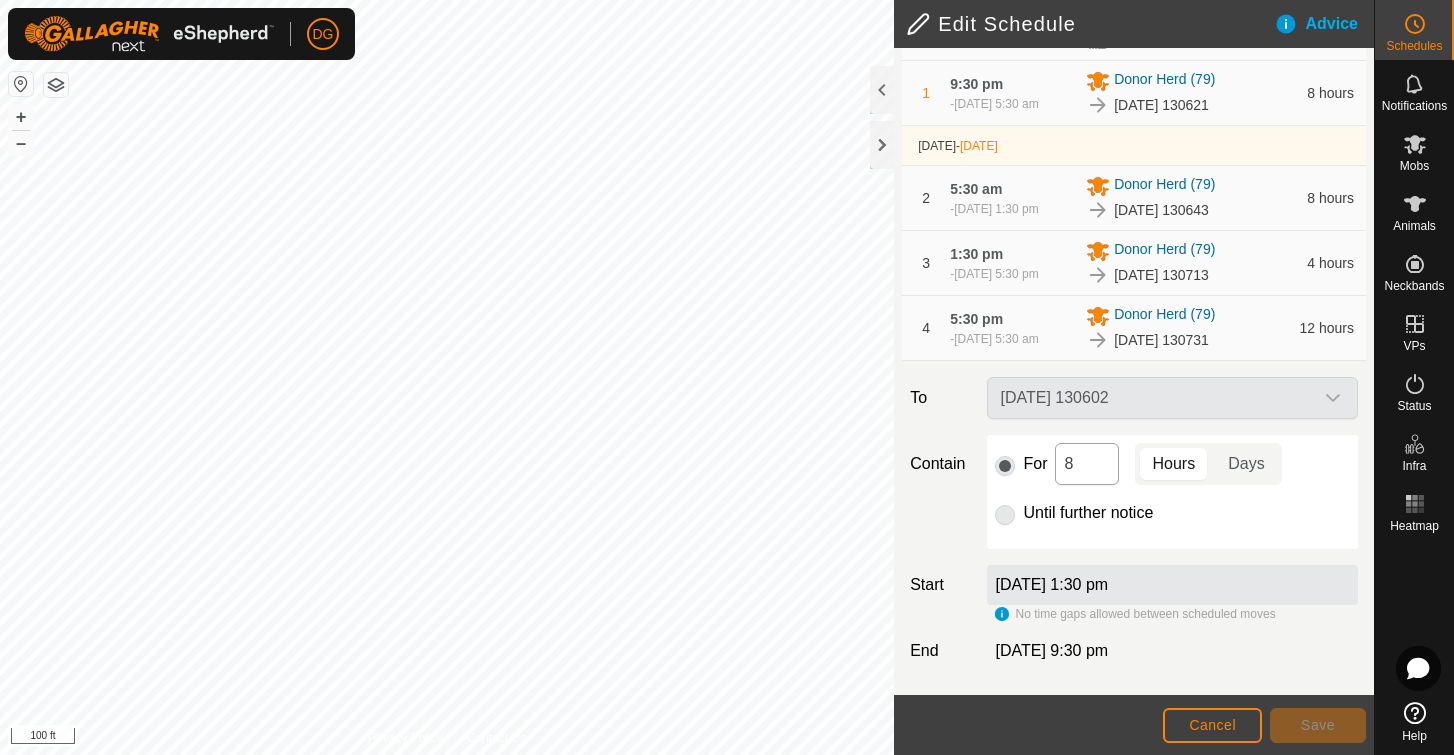 scroll, scrollTop: 227, scrollLeft: 0, axis: vertical 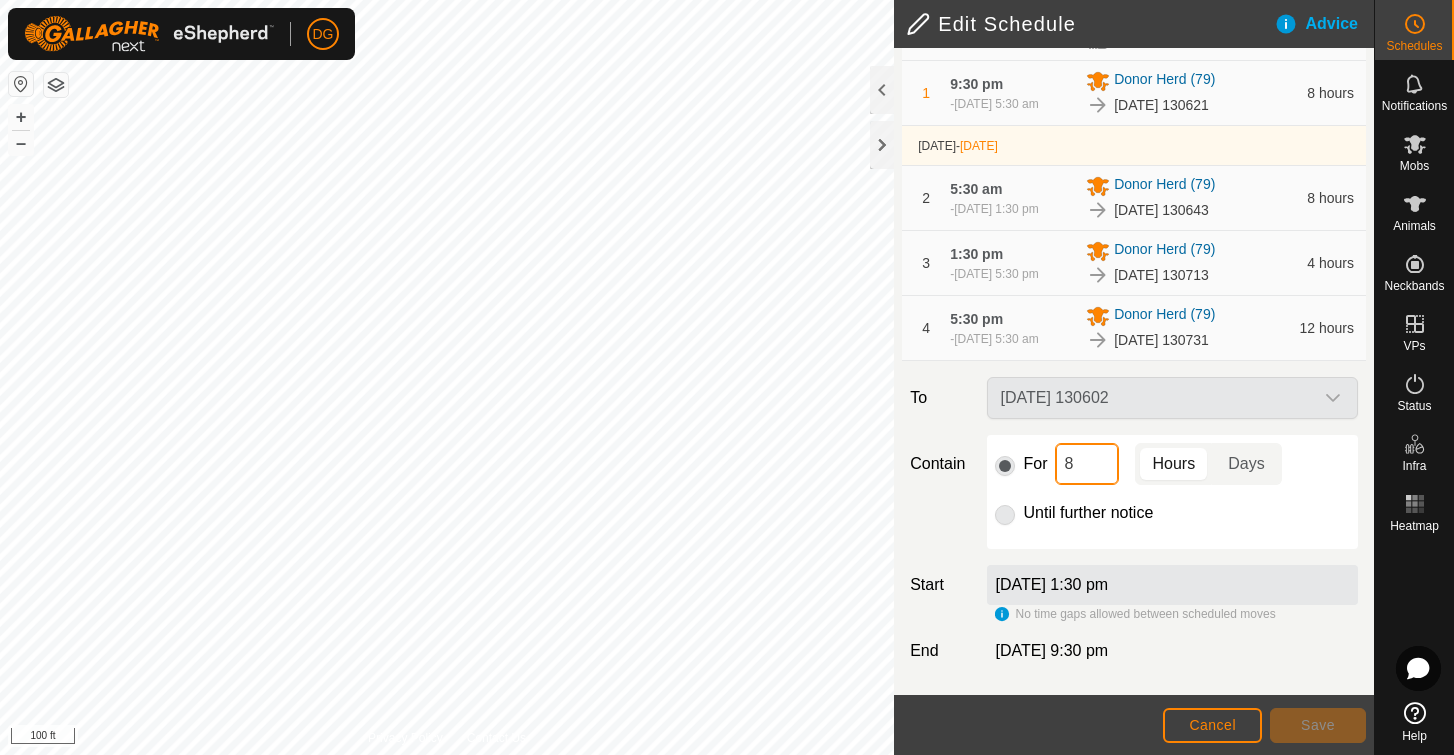 drag, startPoint x: 1077, startPoint y: 465, endPoint x: 1057, endPoint y: 459, distance: 20.880613 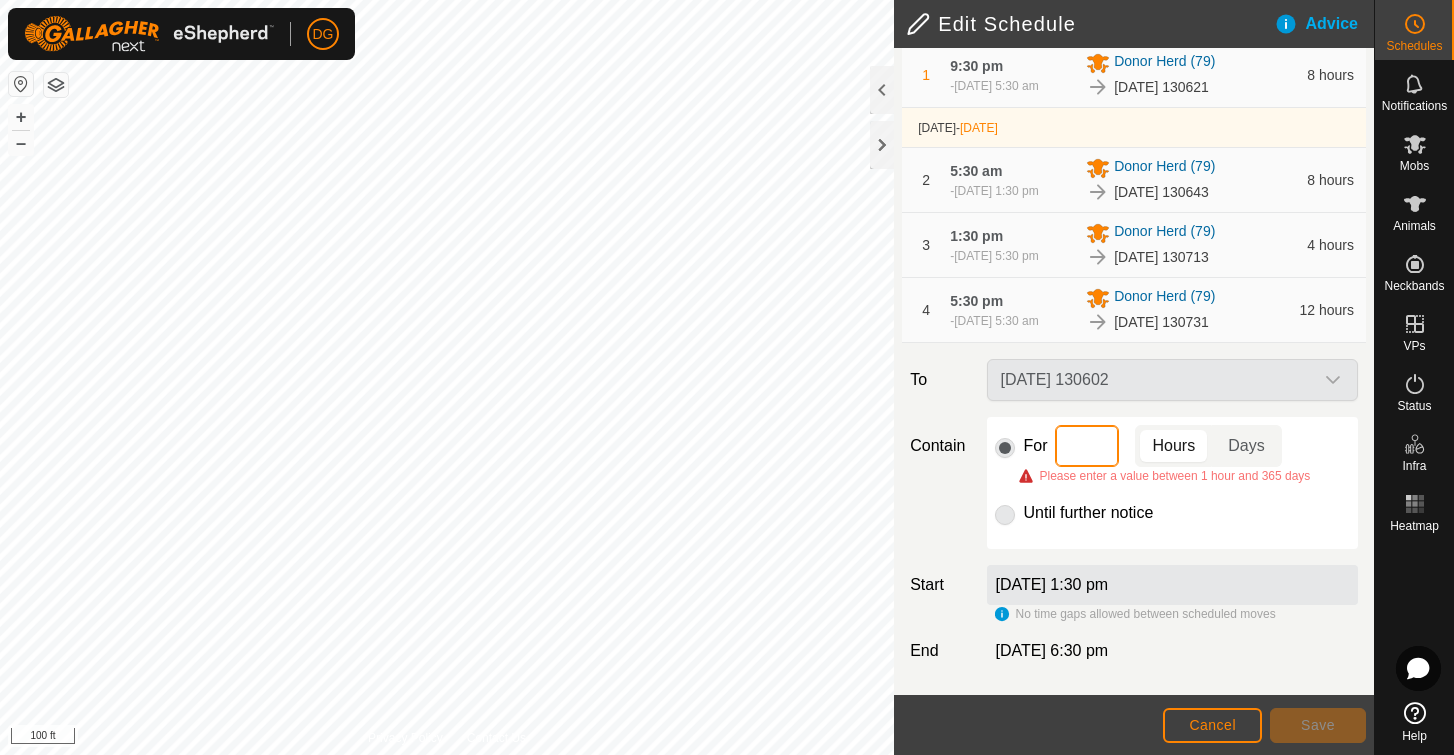 type on "4" 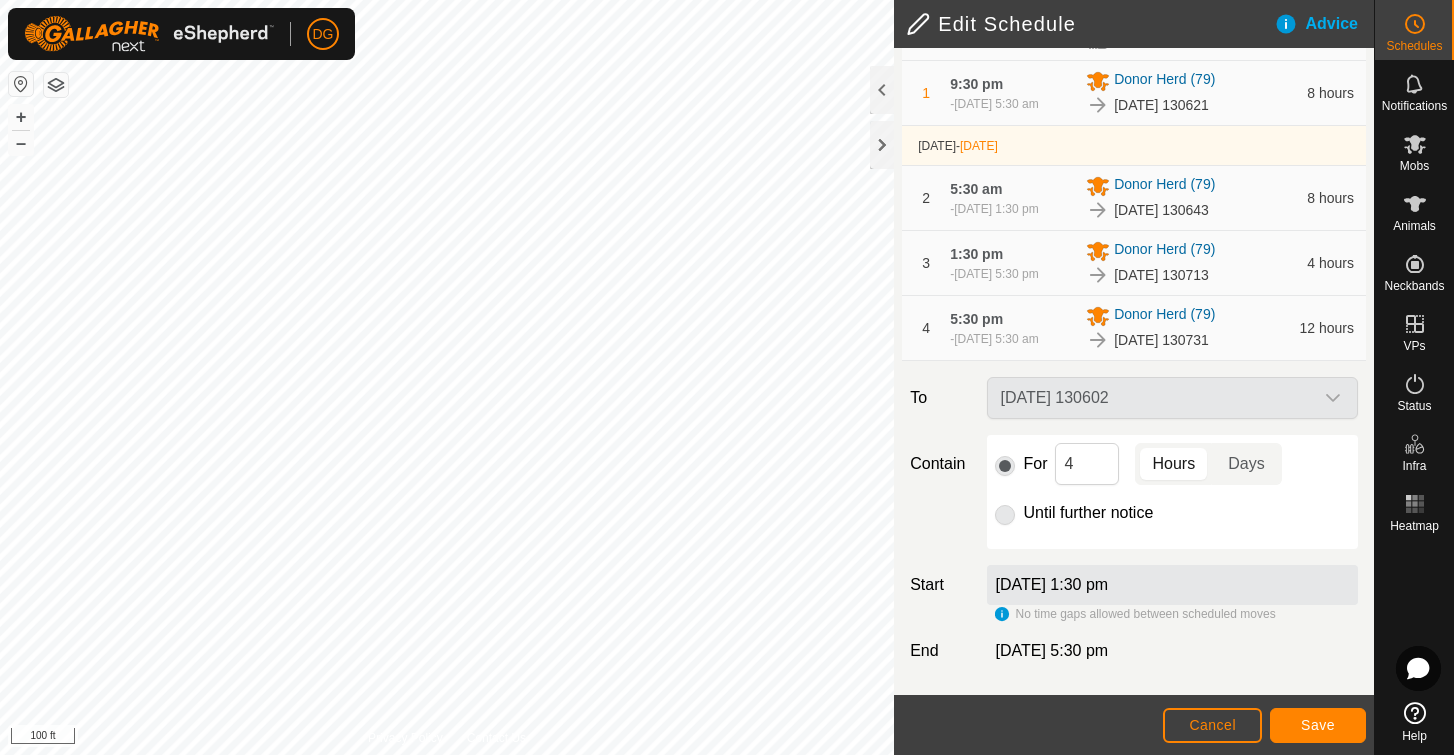 click on "Save" 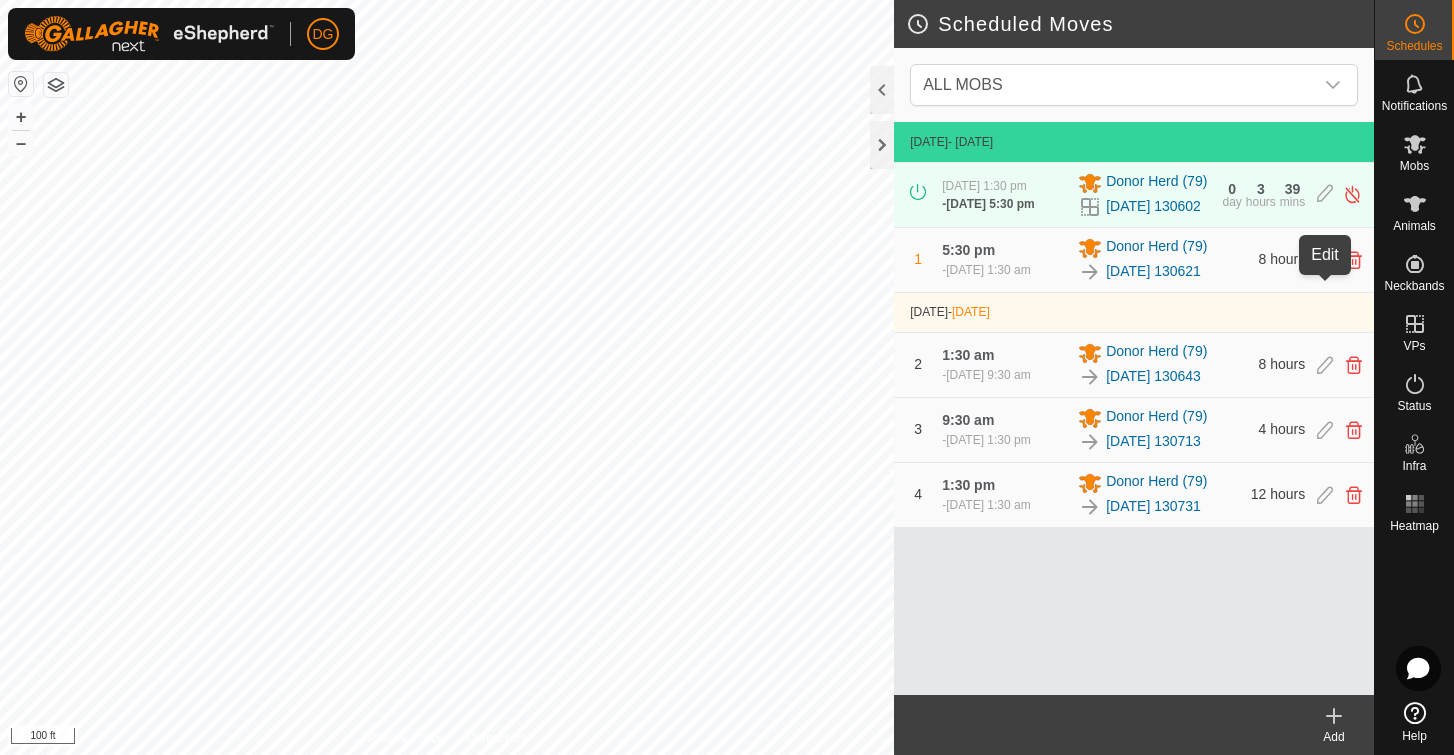 click at bounding box center [1325, 260] 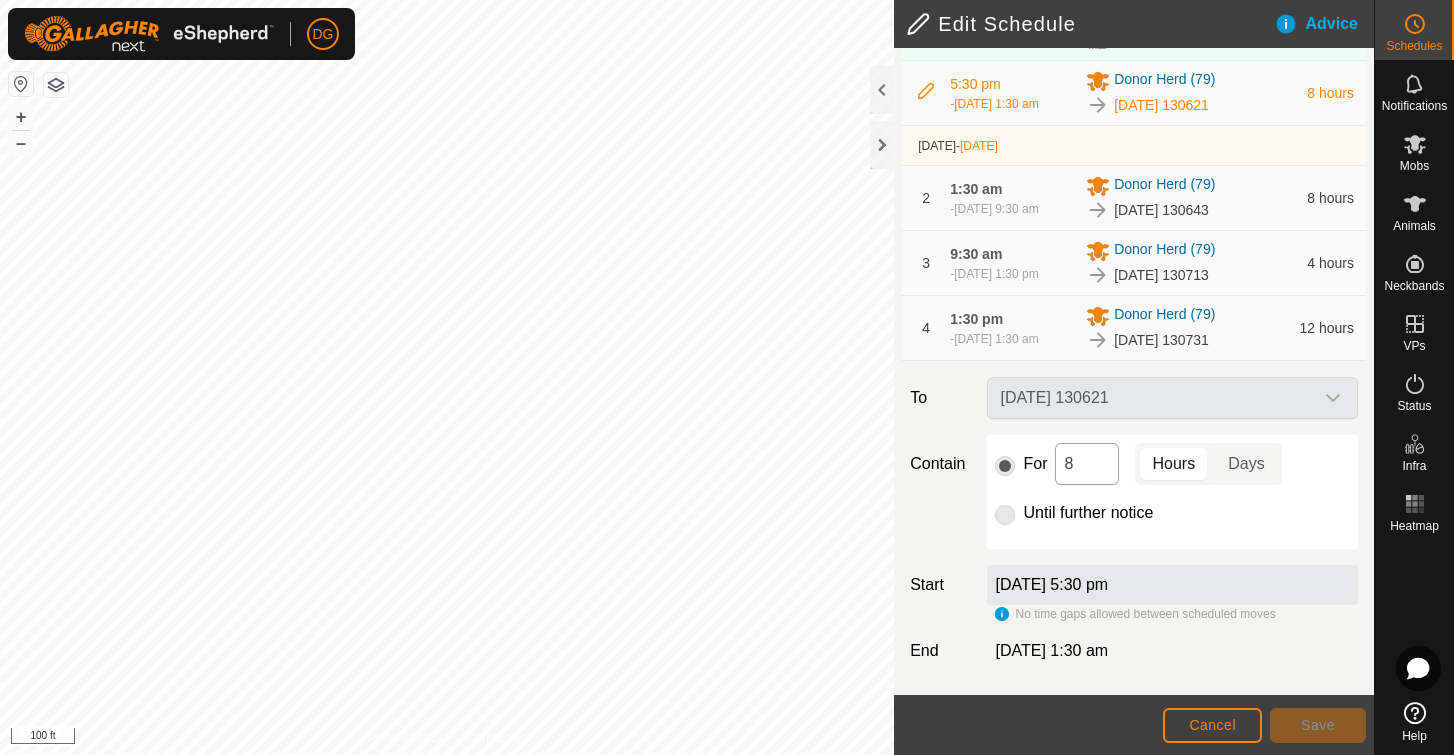 scroll, scrollTop: 227, scrollLeft: 0, axis: vertical 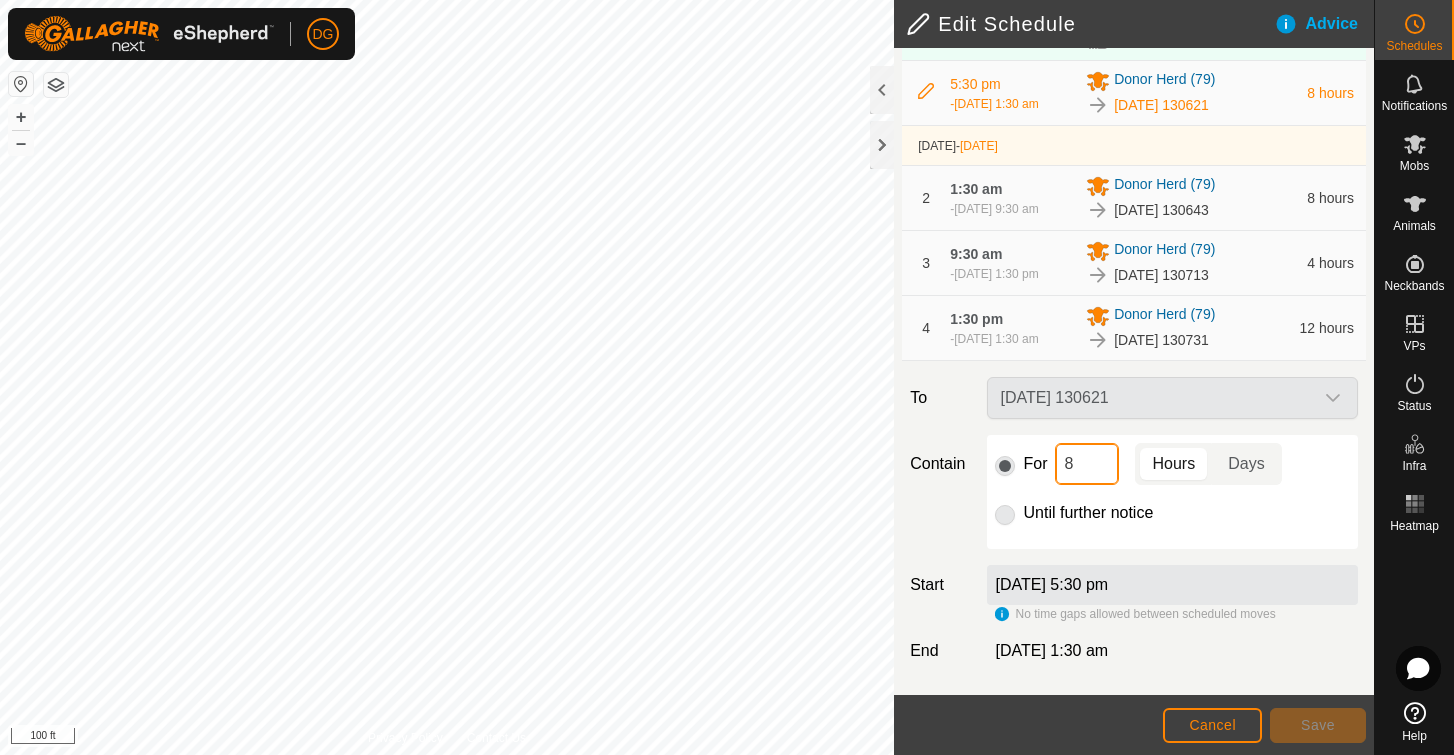 drag, startPoint x: 1078, startPoint y: 466, endPoint x: 1056, endPoint y: 461, distance: 22.561028 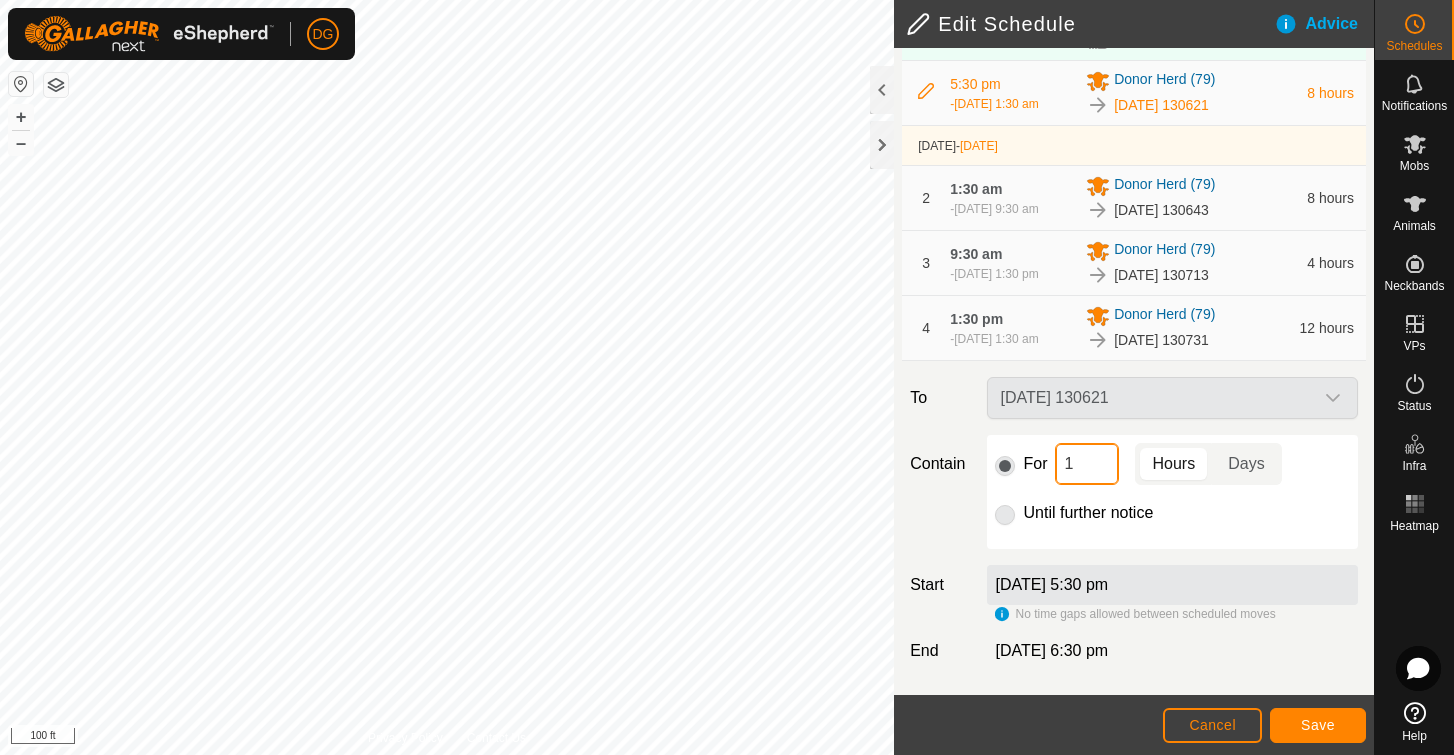 type on "12" 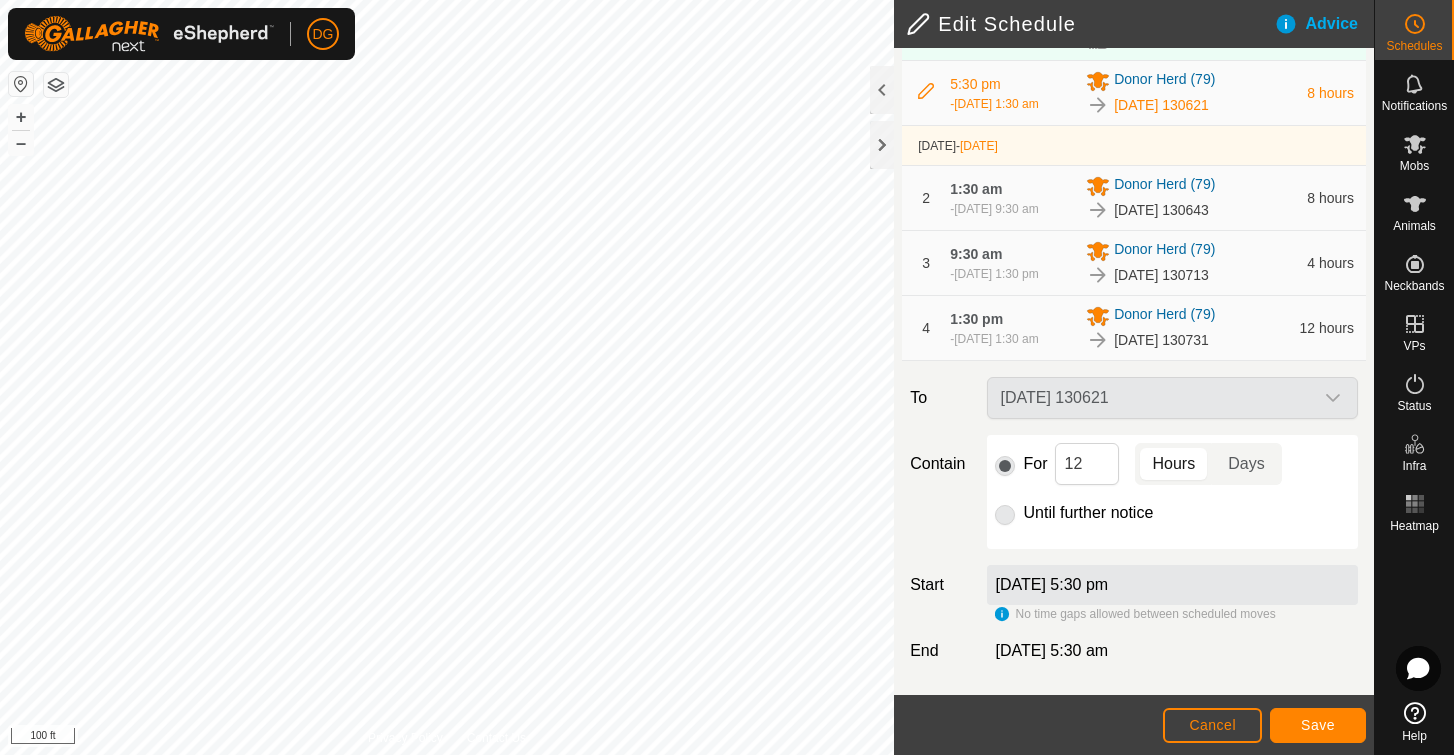 click on "Save" 